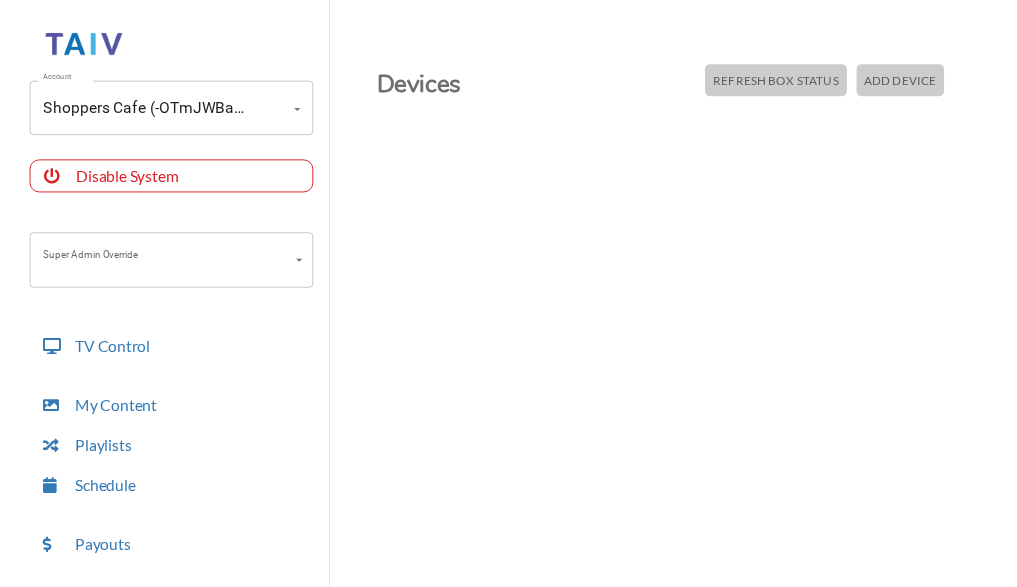 scroll, scrollTop: 0, scrollLeft: 0, axis: both 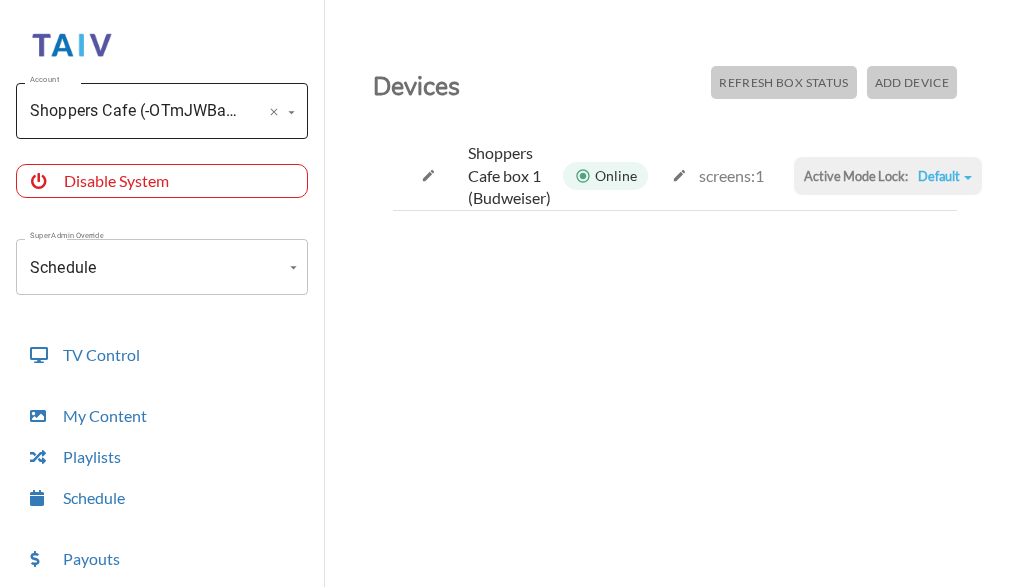 click on "Shoppers Cafe (-OTmJWBa9f8FO8JqnHyx) Account" at bounding box center [162, 111] 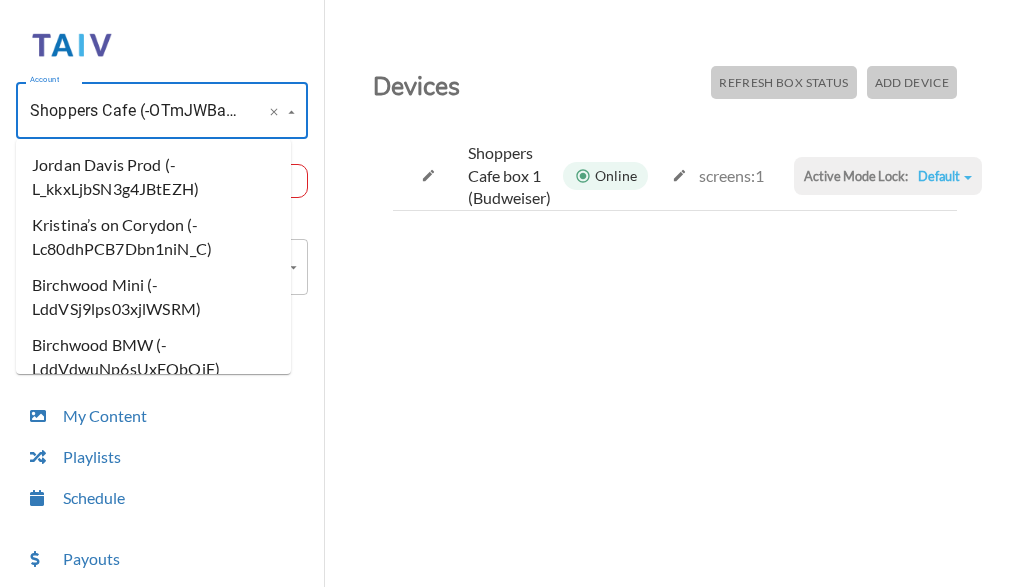 scroll, scrollTop: 0, scrollLeft: 118, axis: horizontal 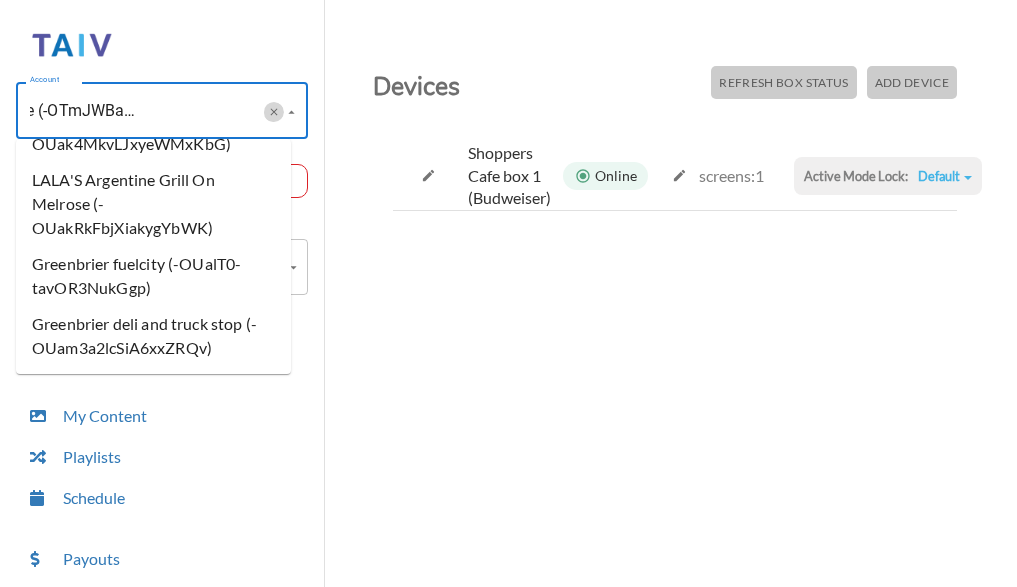 click at bounding box center [273, 112] 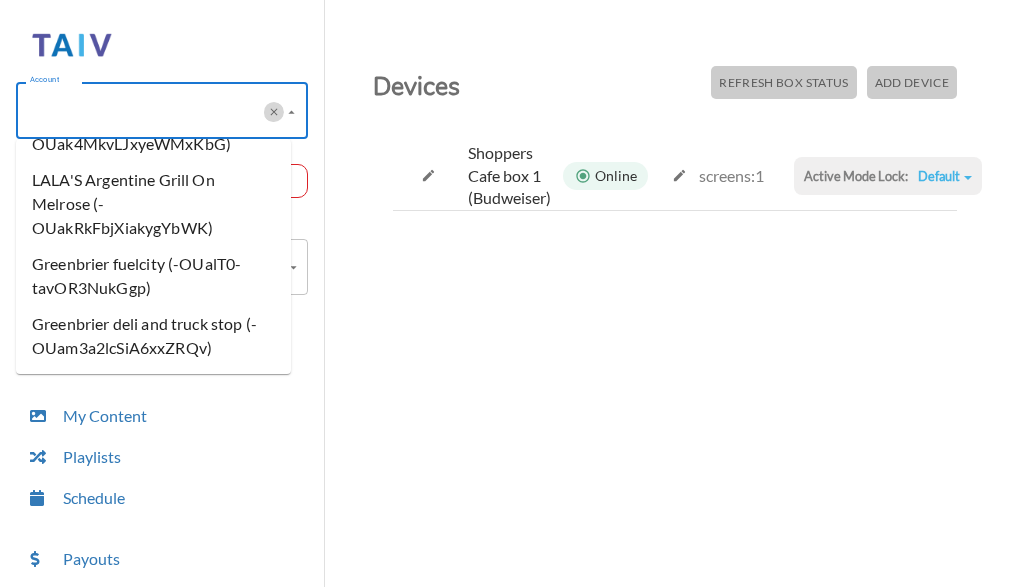 scroll, scrollTop: 0, scrollLeft: 0, axis: both 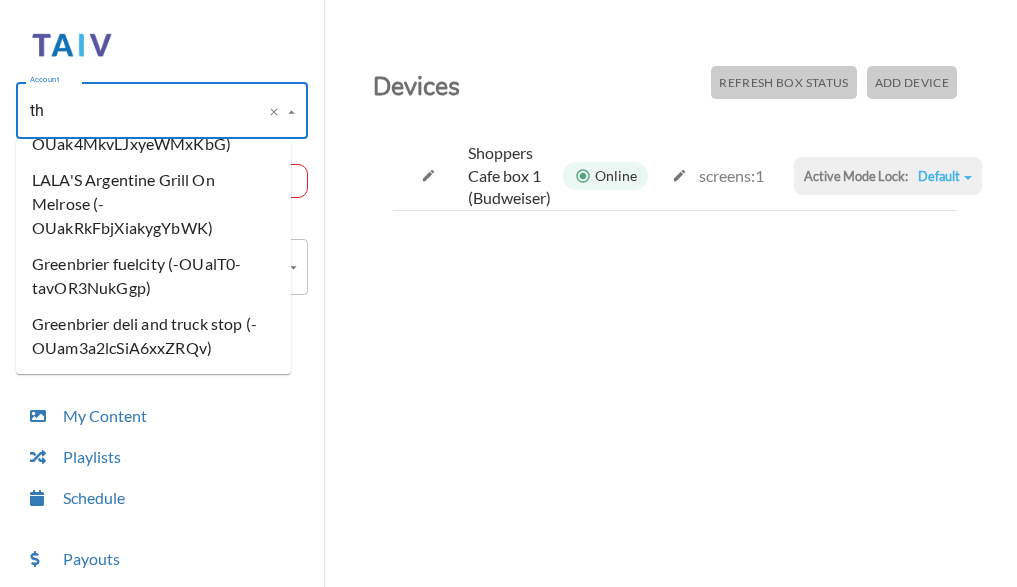 type on "the" 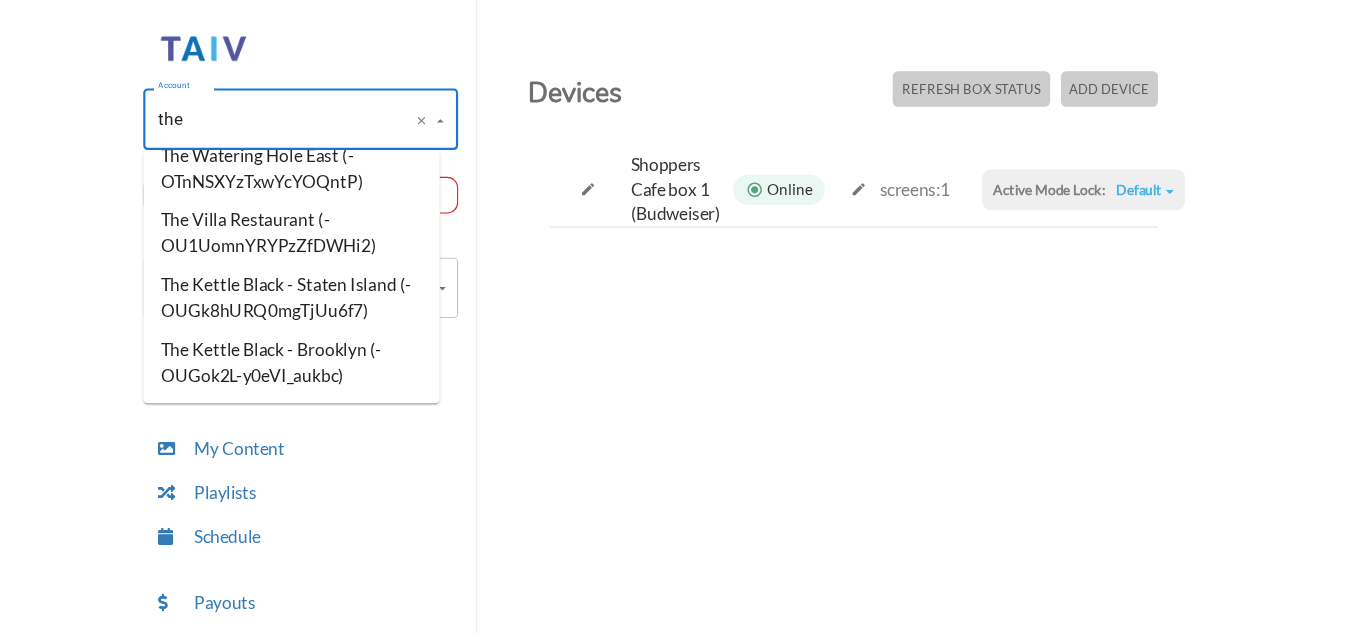 scroll, scrollTop: 0, scrollLeft: 0, axis: both 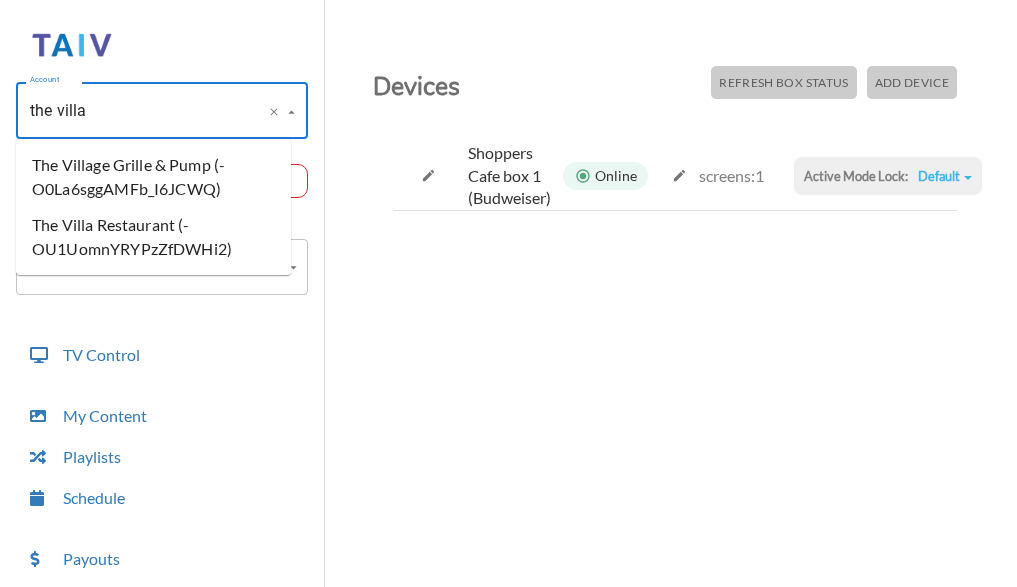 click on "The Villa Restaurant (-OU1UomnYRYPzZfDWHi2)" at bounding box center [153, 237] 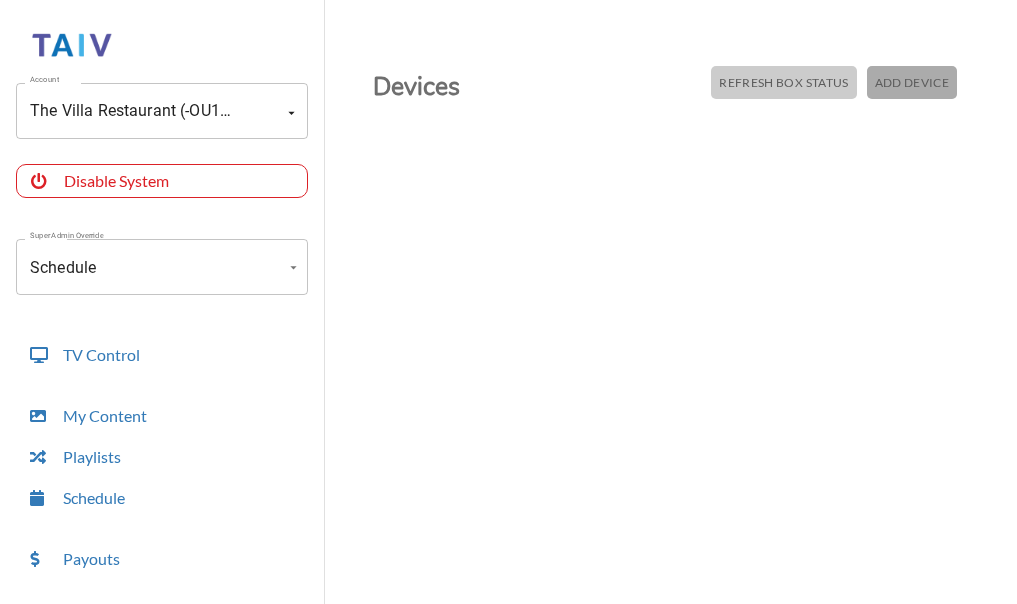 click on "Add Device" at bounding box center [783, 82] 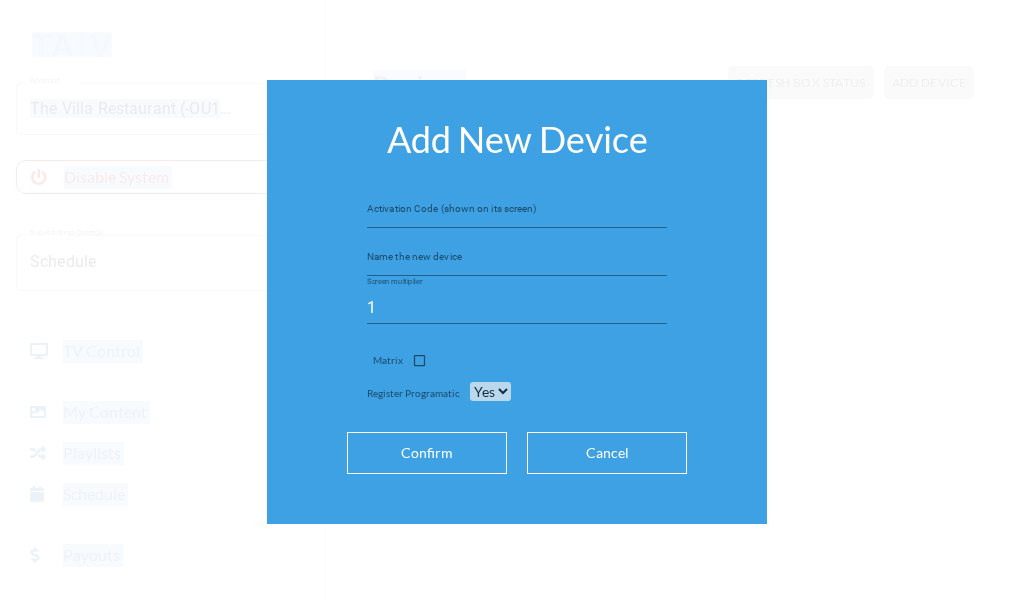 click on "Add New Device Activation Code (shown on its screen) Name the new device Screen multiplier [NUMBER] Matrix Register Programatic Yes No Confirm Cancel" at bounding box center [517, 302] 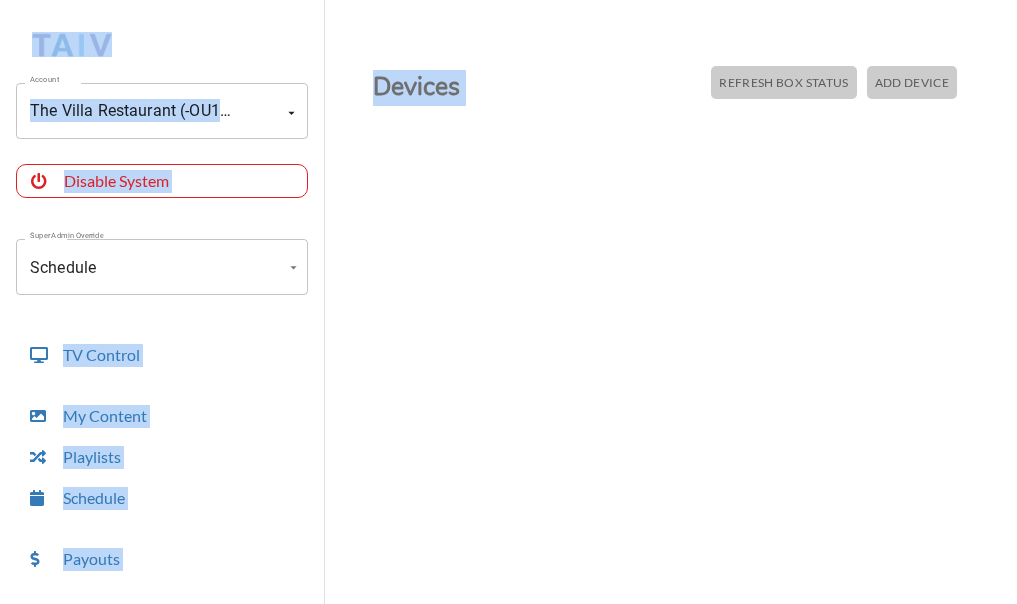 click on "Add Device" at bounding box center (783, 82) 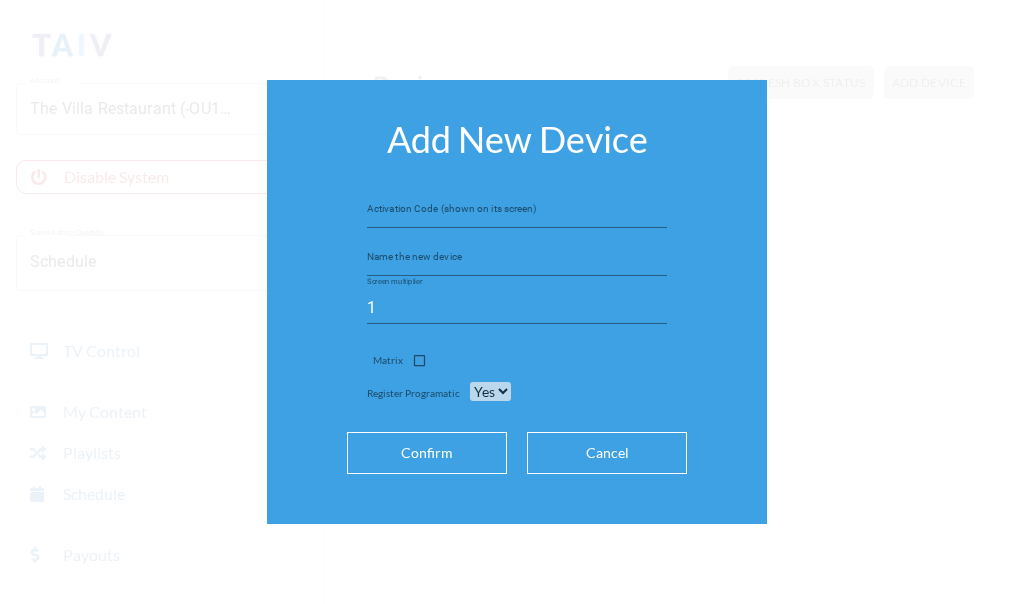click at bounding box center [517, 212] 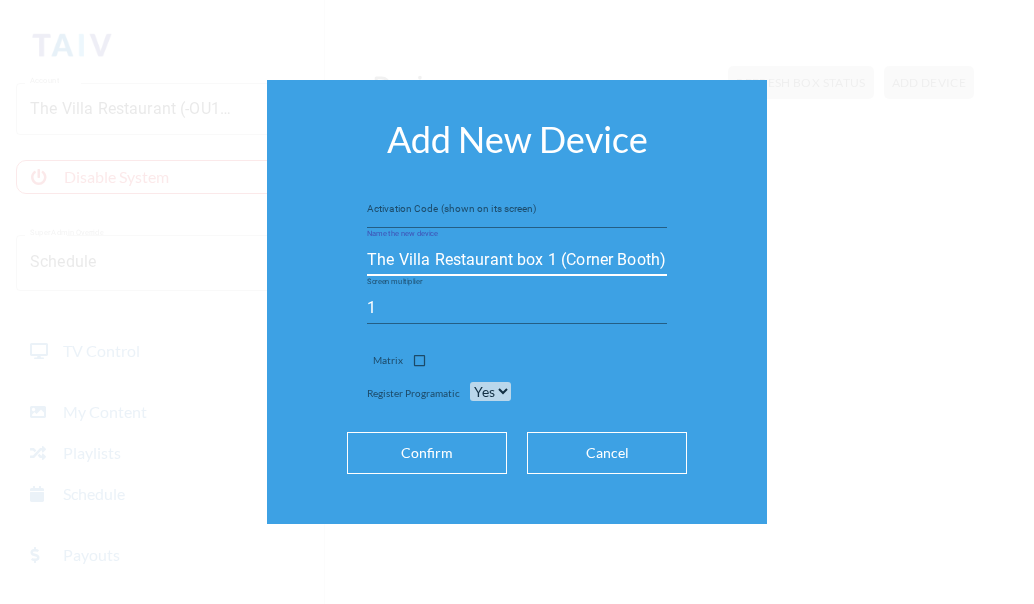 type on "The Villa Restaurant box 1 (Corner Booth)" 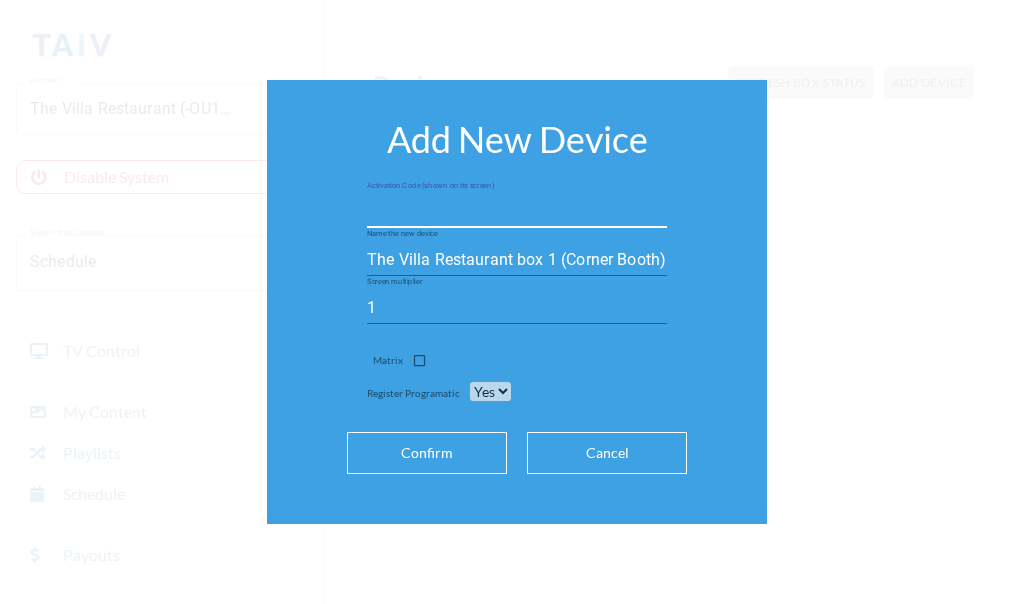 click at bounding box center [517, 212] 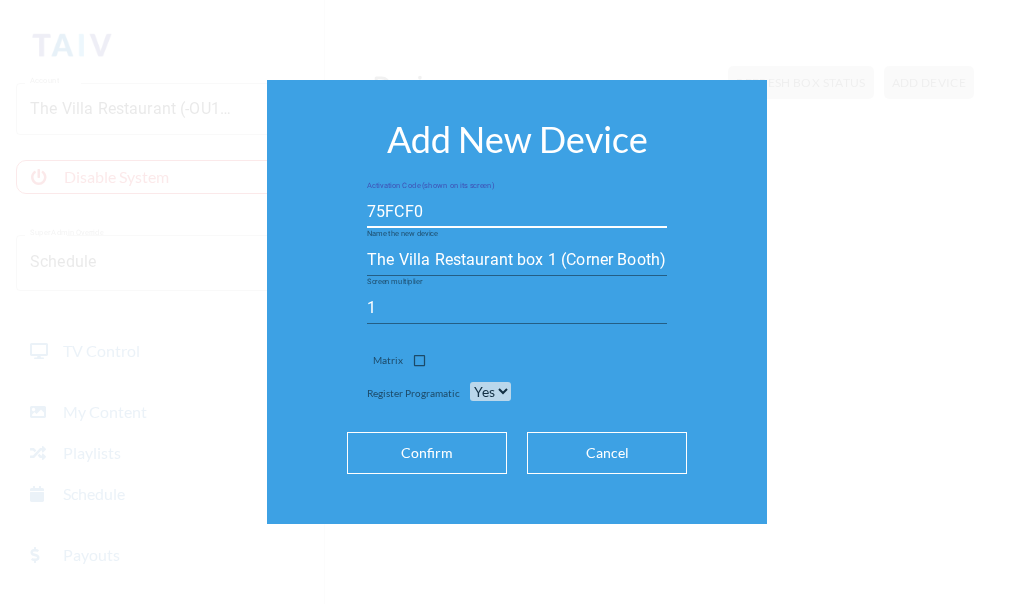 type on "75FCF0" 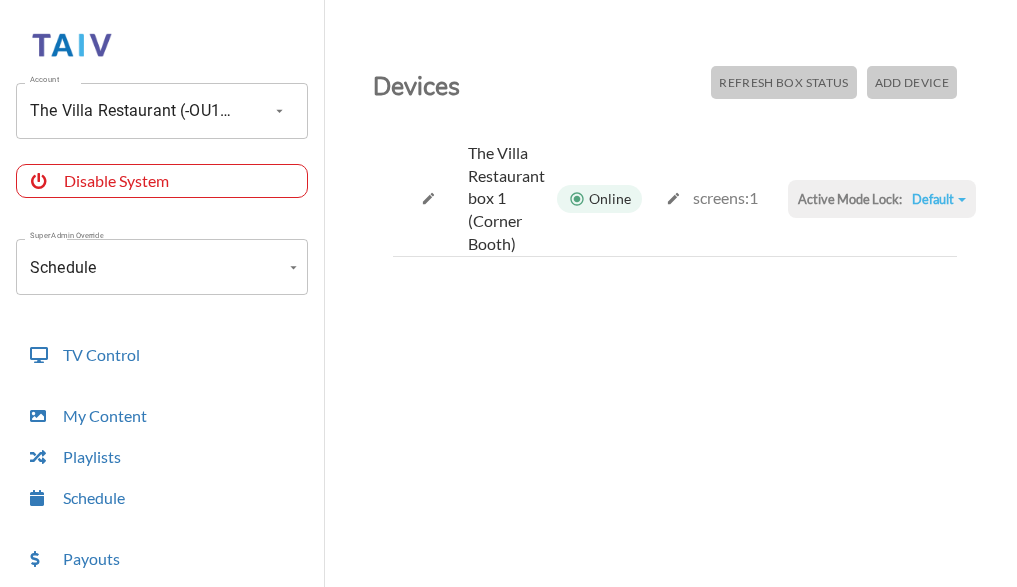 click on "Default" at bounding box center (939, 199) 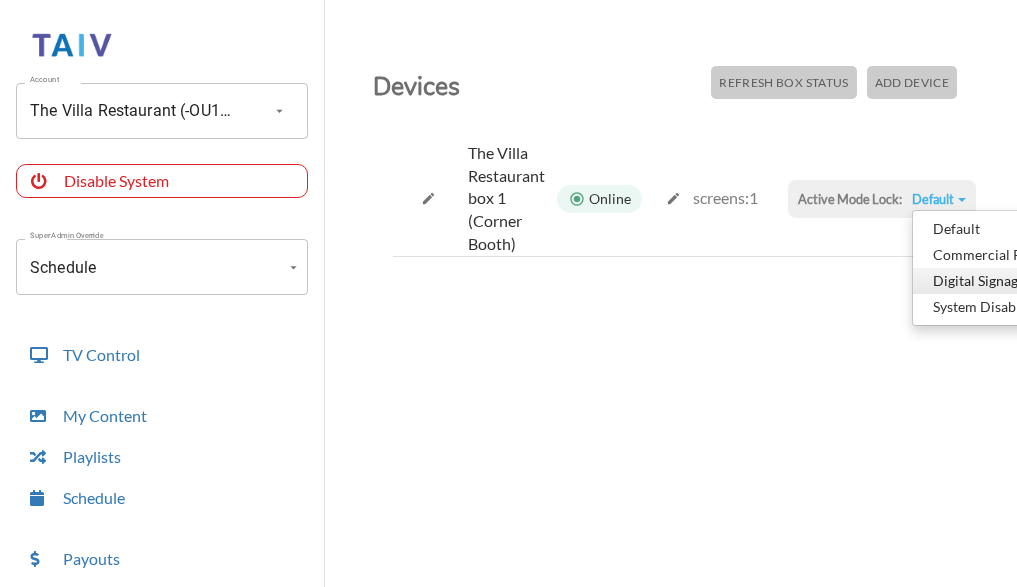 click on "Digital Signage" at bounding box center (1013, 229) 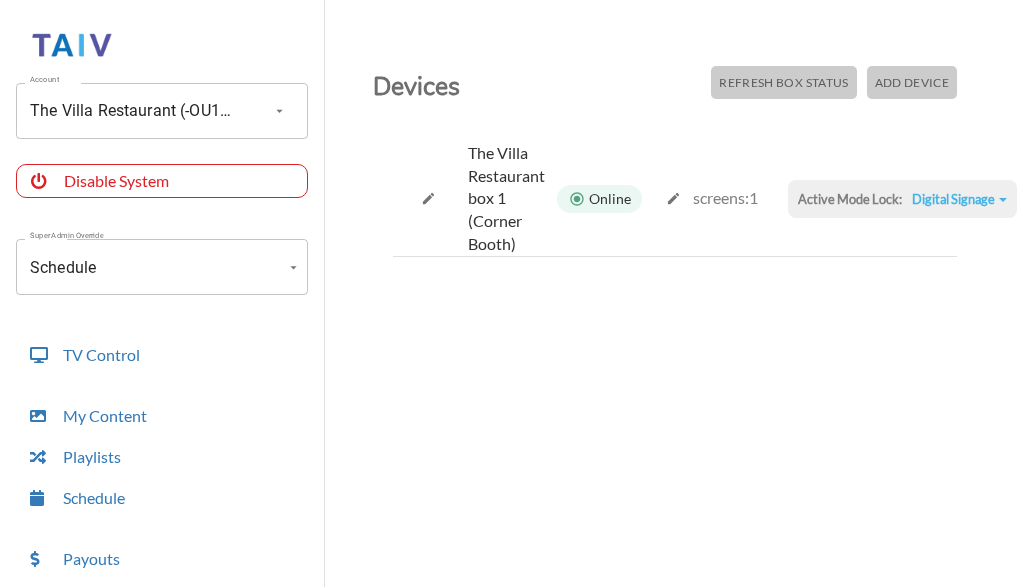 click on "Digital Signage" at bounding box center (959, 199) 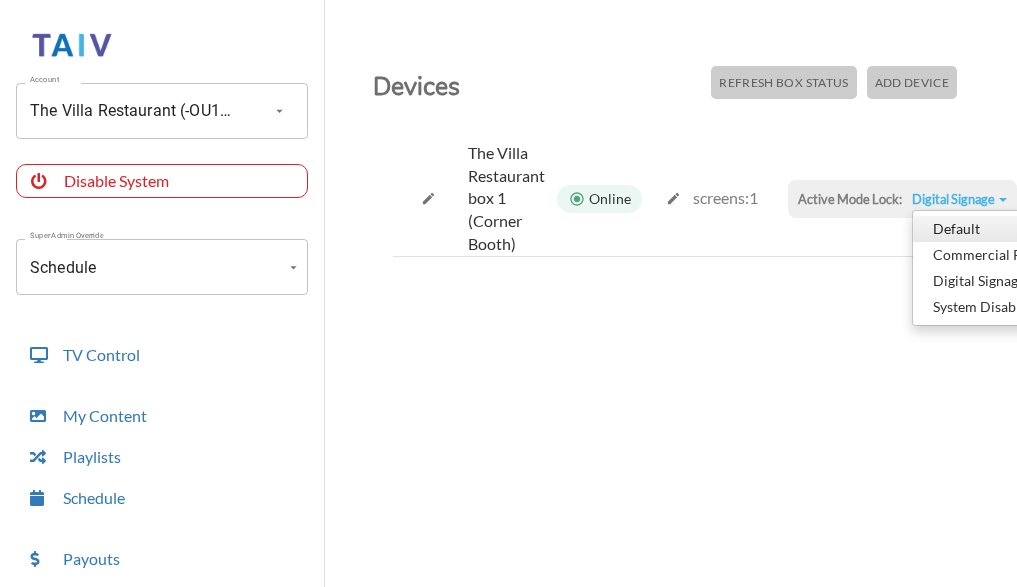 click on "Default" at bounding box center [1013, 229] 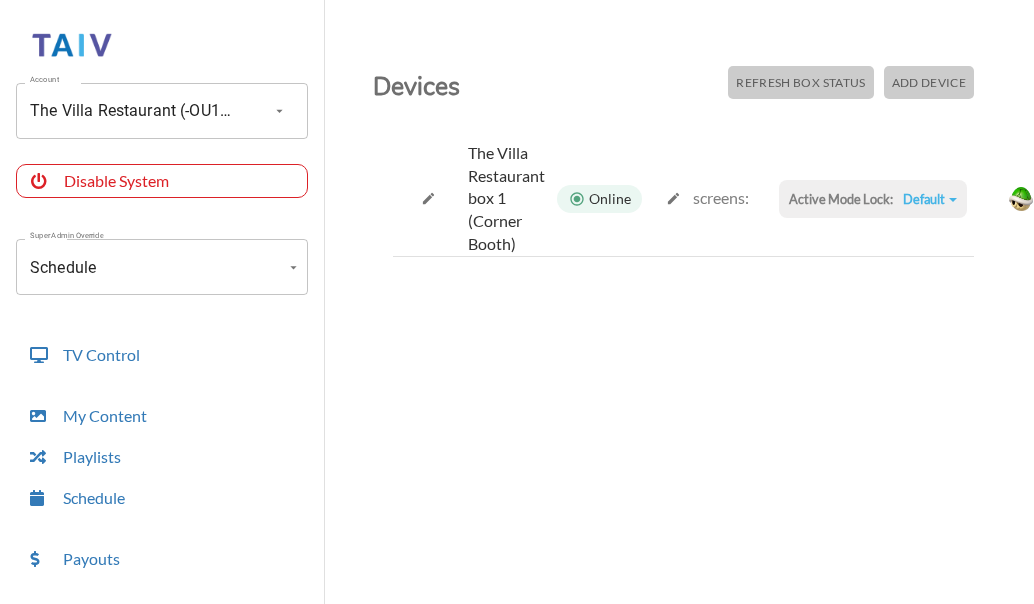 click on "Account [BRAND_NAME] Restaurant (-OU1UomnYRYPzZfDWHi2) Account Disable System Super Admin Override Schedule Schedule Mode Mode TV Control My Content Playlists Schedule Payouts Ad Preferences Devices Settings Super Admin Dashboard Ad Manager Log Out Devices Refresh Box Status Add Device [BRAND_NAME] Restaurant box [NUMBER] (Corner Booth) Online screens: Active Mode Lock: Default Default Commercial Replacement Digital Signage System Disabled" at bounding box center (517, 307) 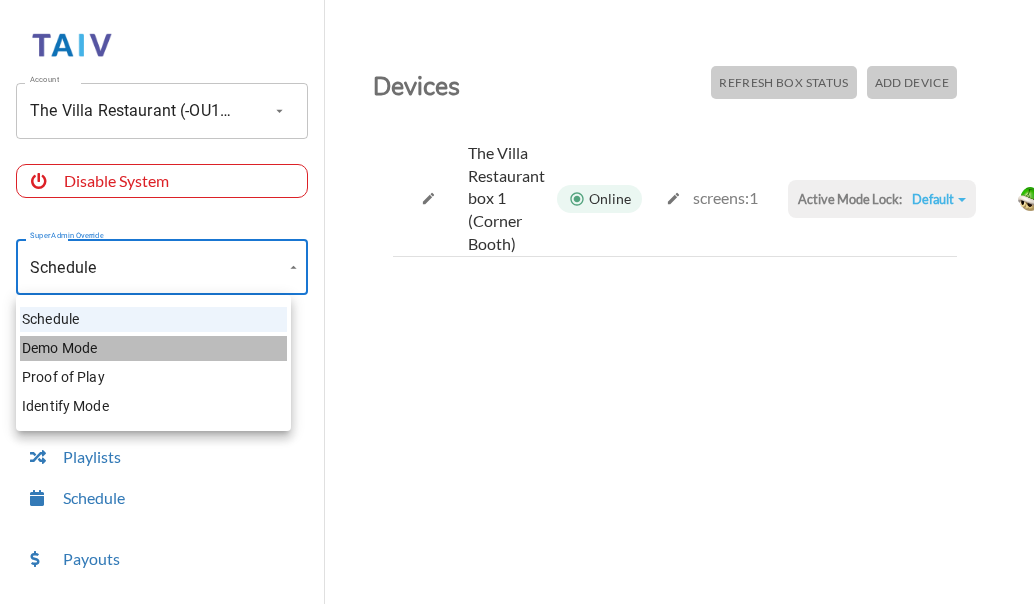 click on "Demo Mode" at bounding box center [153, 348] 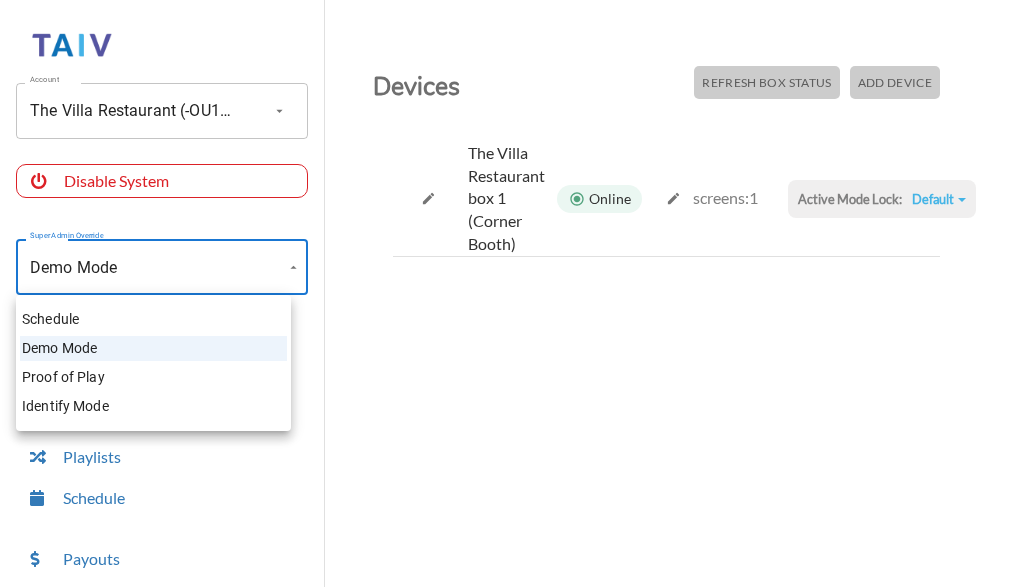 click on "Account The Villa Restaurant () Account Disable System Super Admin Override Demo Mode Demo Mode Mode TV Control My Content Playlists Schedule Payouts Ad Preferences Devices Settings Super Admin Dashboard Ad Manager Log Out Devices Refresh Box Status Add Device The Villa Restaurant box 1 (Corner Booth) Online screens: 1 Active Mode Lock: Default Default Commercial Replacement Digital Signage System Disabled Schedule Demo Mode Proof of Play Identify Mode" at bounding box center (508, 298) 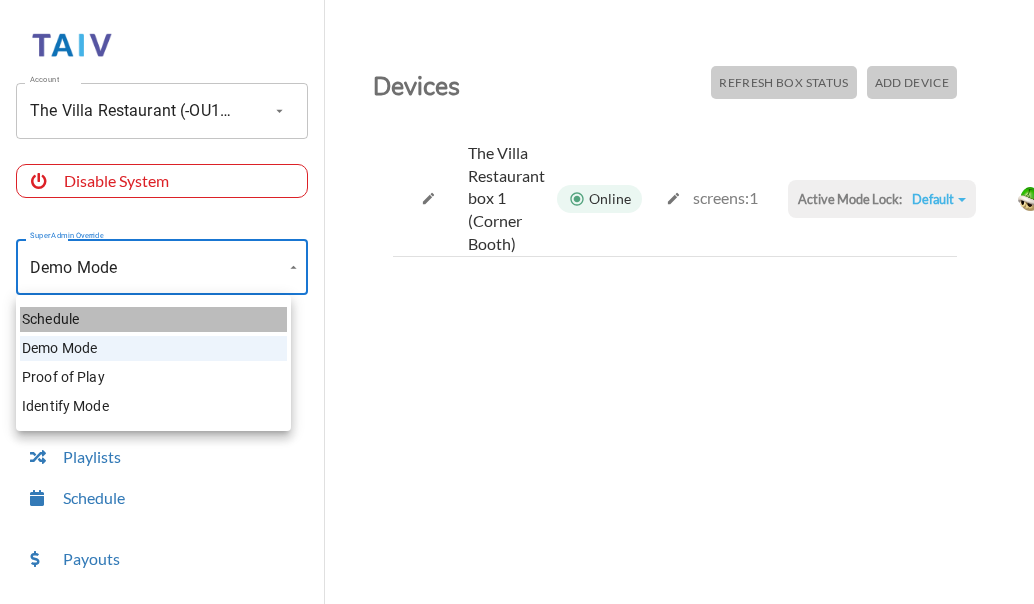 click on "Schedule" at bounding box center (153, 319) 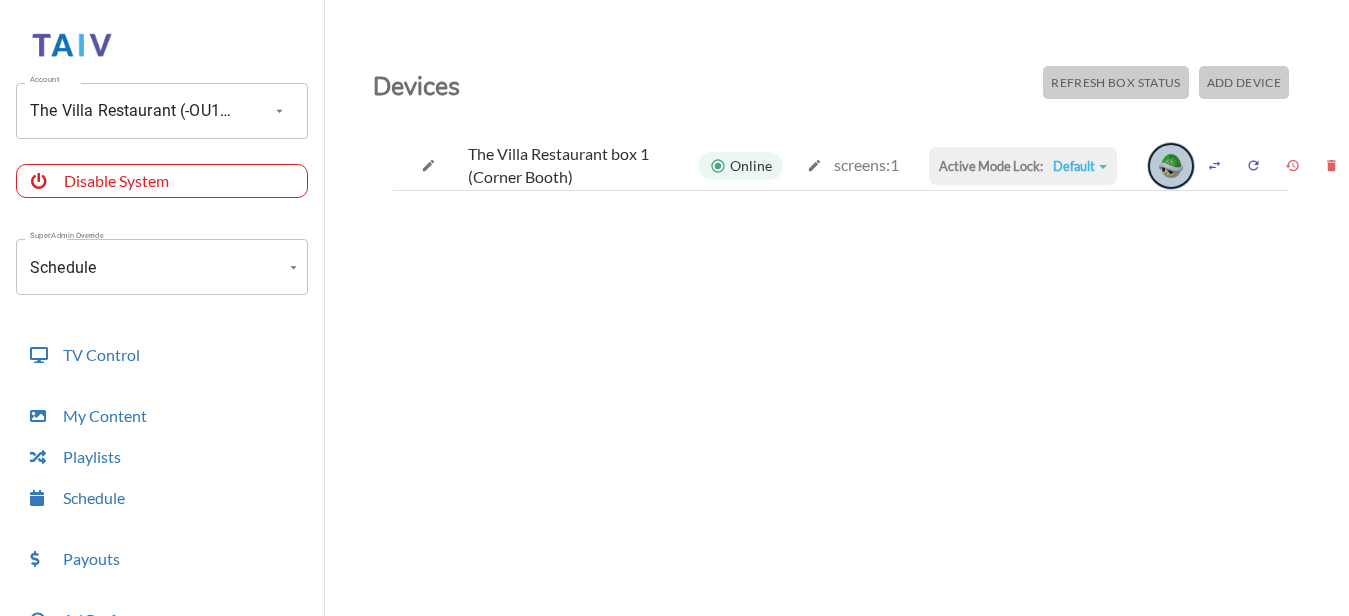 click at bounding box center [1171, 166] 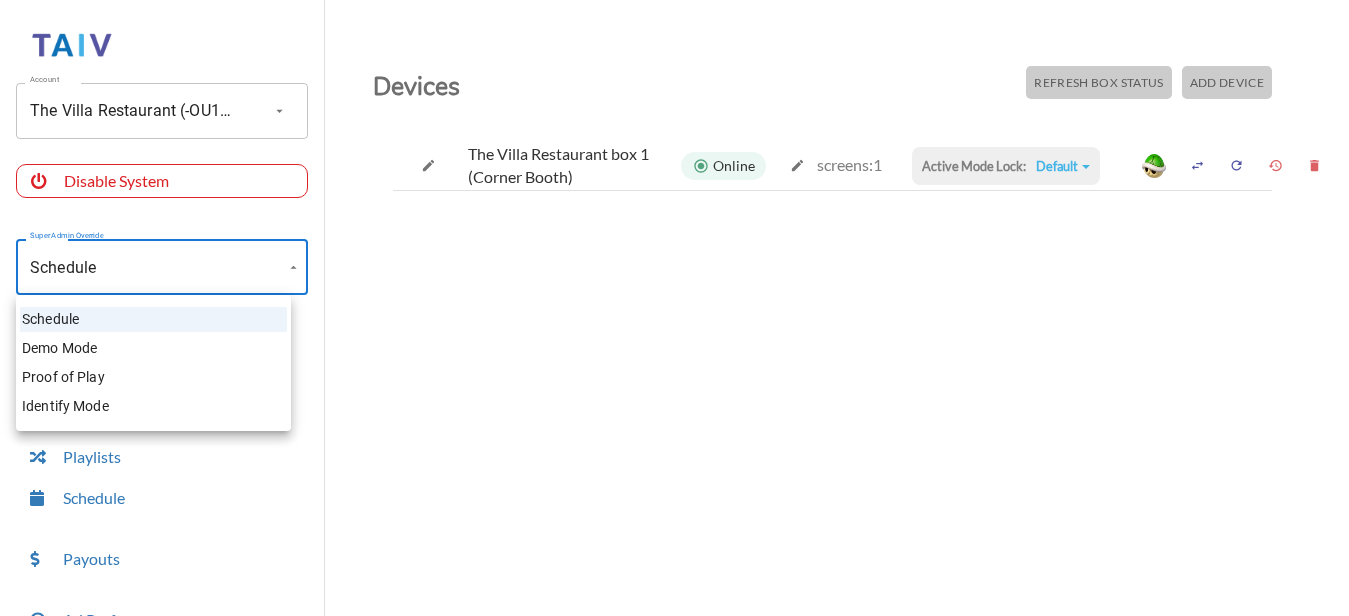 click on "Account The Villa Restaurant (-OU1UomnYRYPzZfDWHi2) Account Disable System Super Admin Override Schedule Schedule Mode Mode TV Control My Content Playlists Schedule Payouts Ad Preferences Devices Settings Super Admin Dashboard Ad Manager Log Out Devices Refresh Box Status Add Device The Villa Restaurant box 1 (Corner Booth) Online screens: 1 Active Mode Lock: Default Default Commercial Replacement Digital Signage System Disabled Schedule Demo Mode Proof of Play Identify Mode" at bounding box center (674, 313) 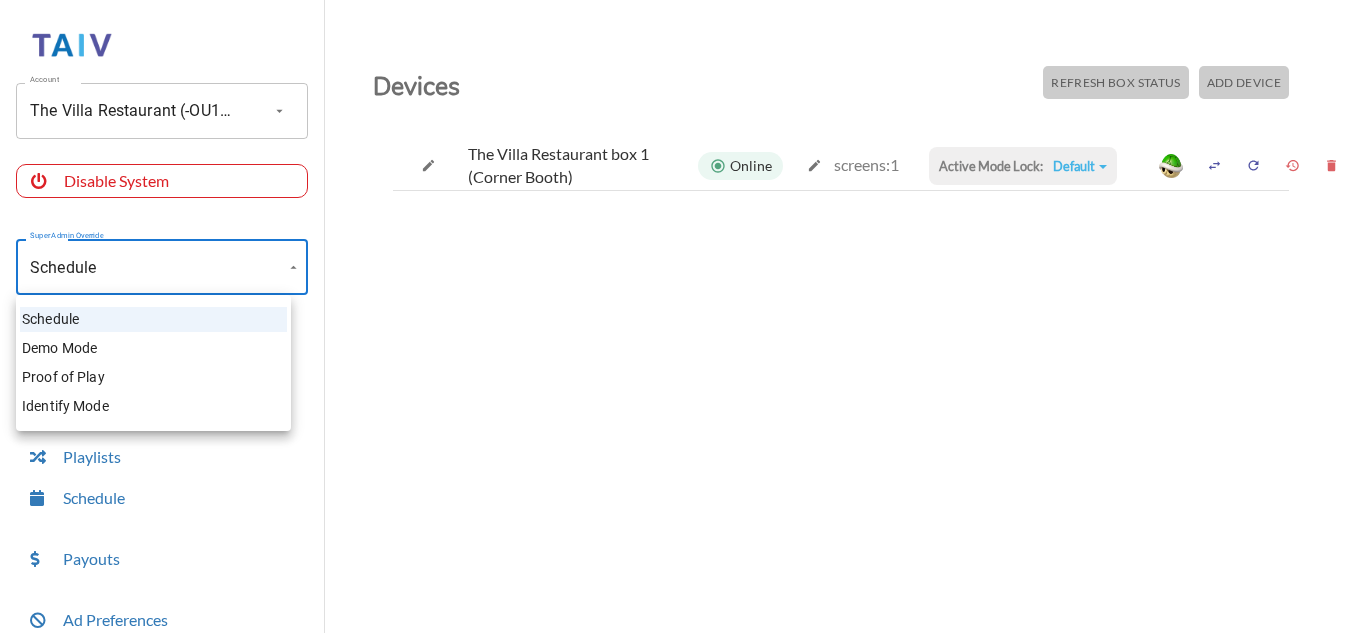 click at bounding box center [683, 316] 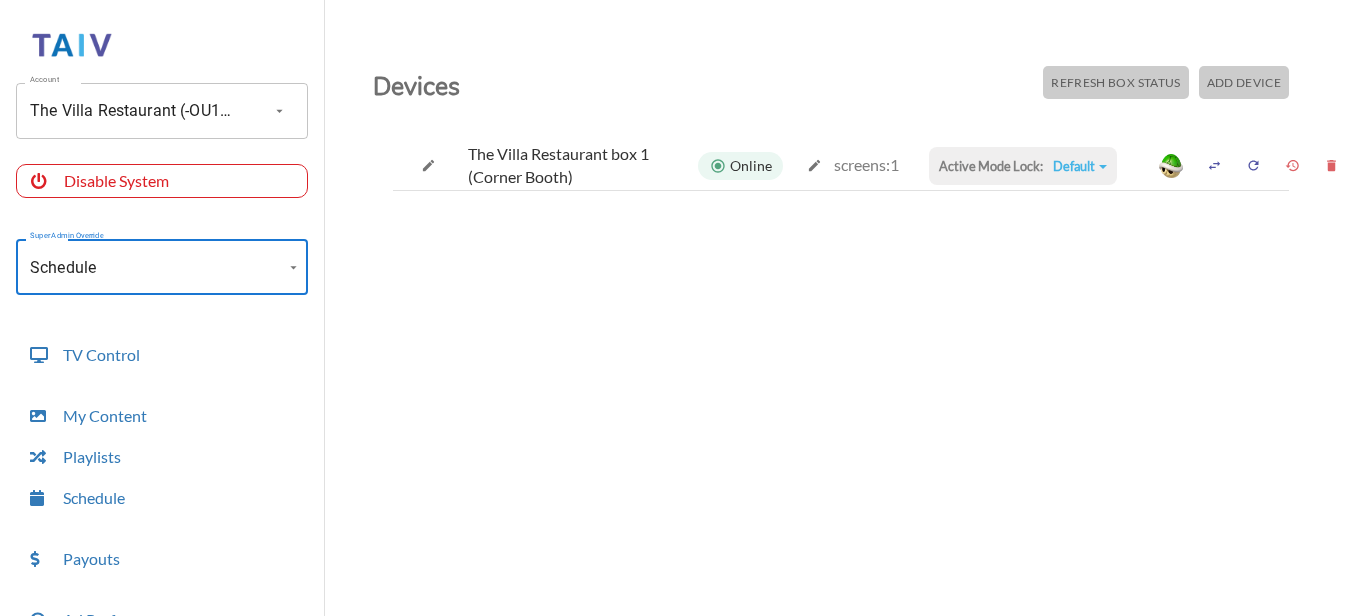 click on "Default" at bounding box center [1080, 166] 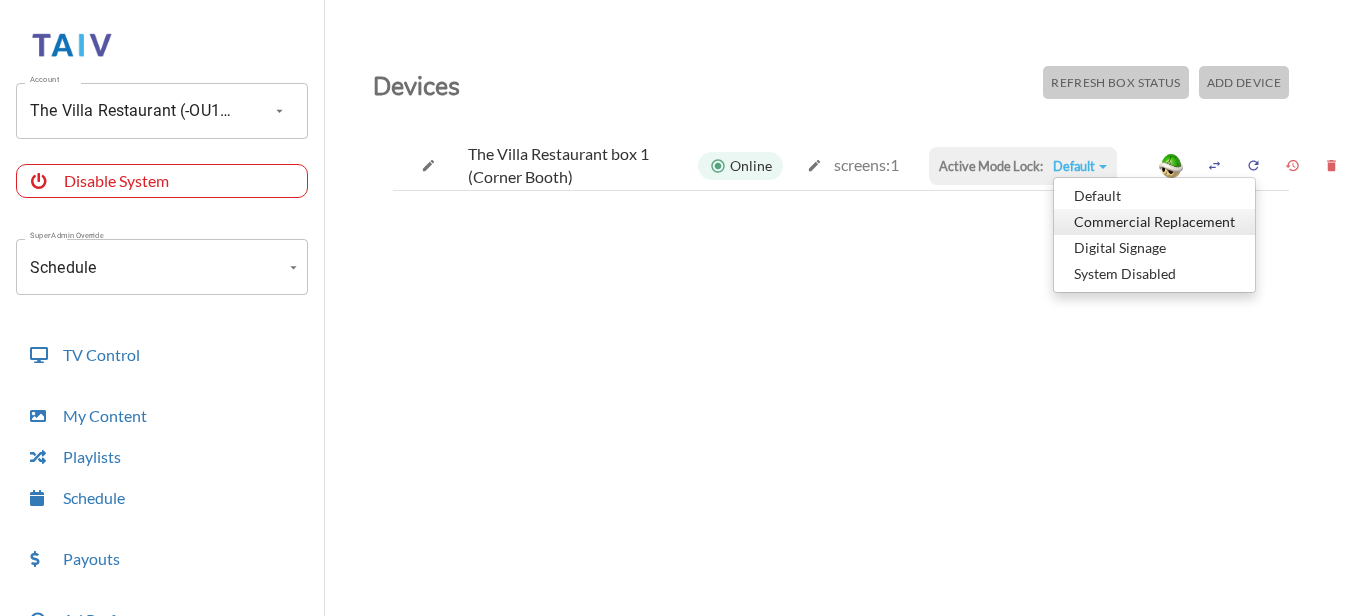 click on "Commercial Replacement" at bounding box center (1154, 196) 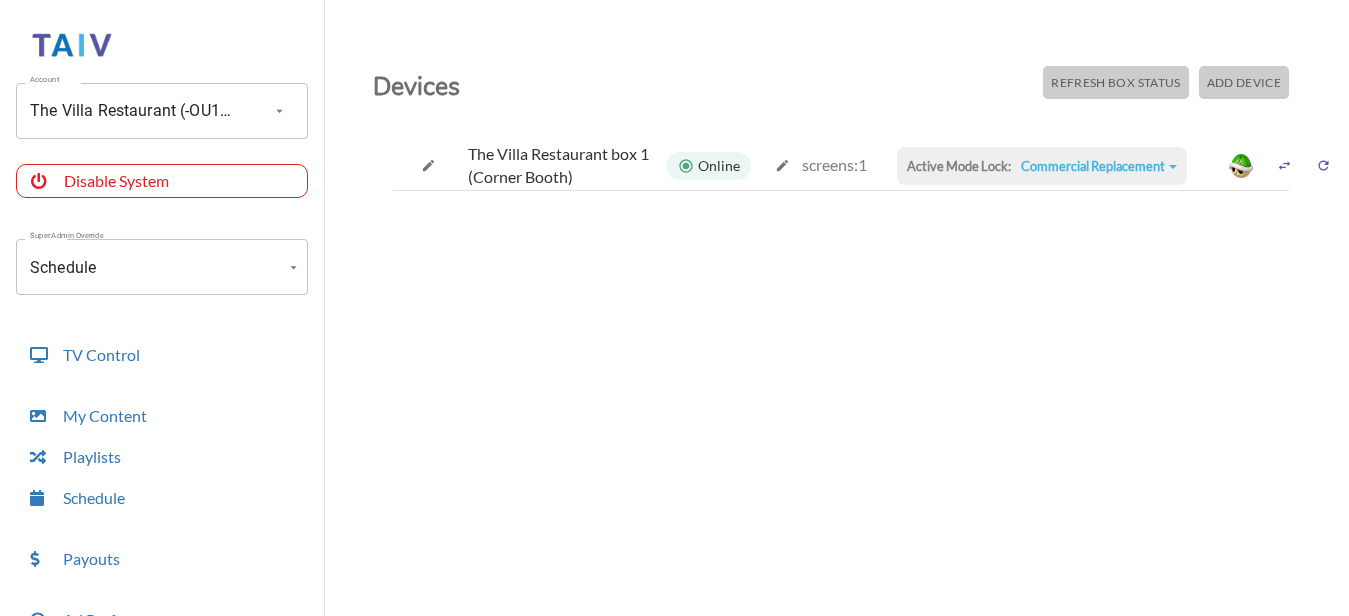 click on "Commercial Replacement" at bounding box center (1099, 166) 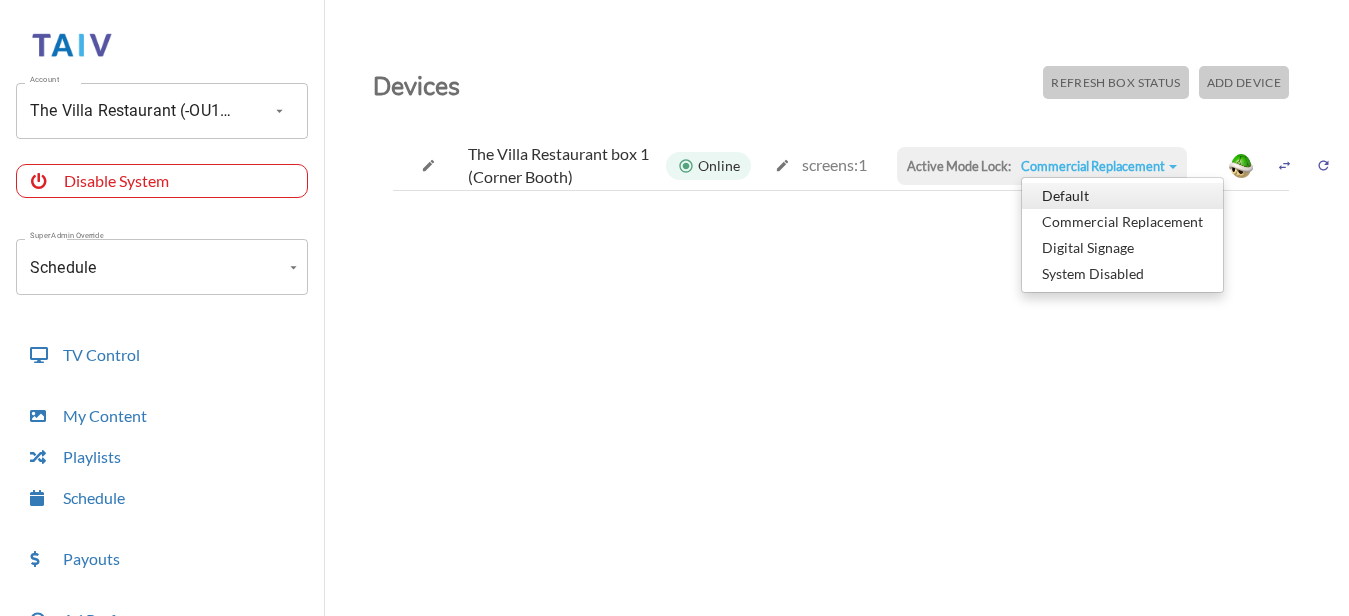 click on "Default" at bounding box center [1122, 196] 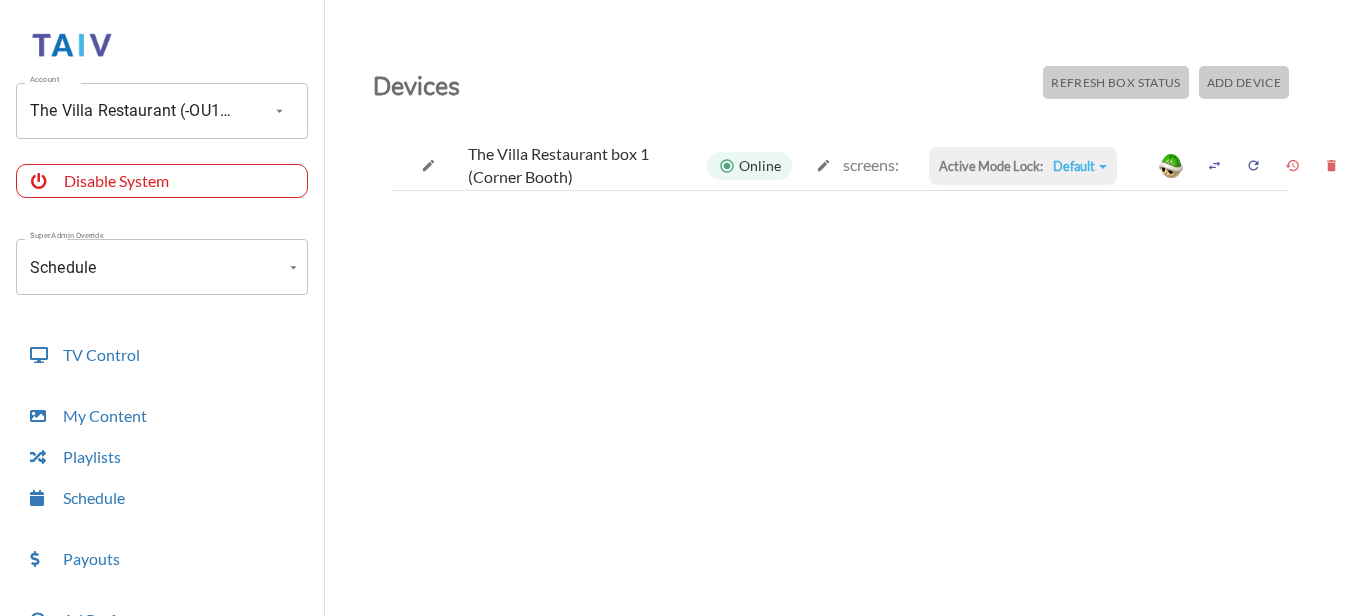 click on "Default" at bounding box center (1080, 166) 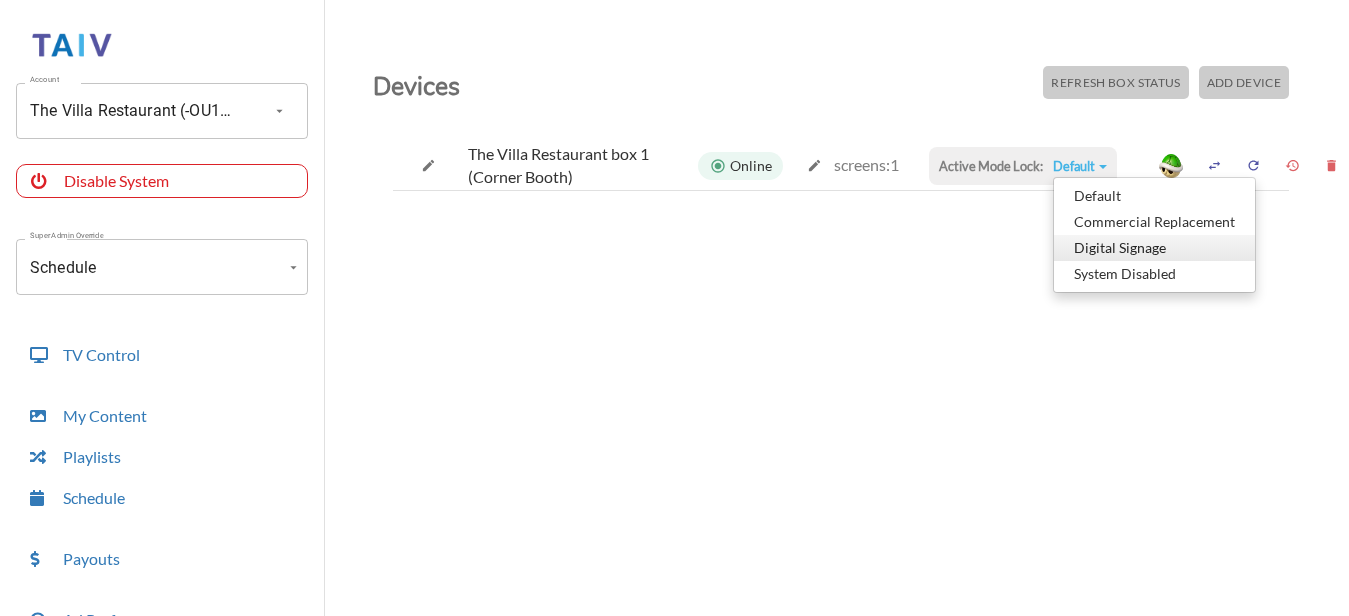 click on "Digital Signage" at bounding box center (1154, 196) 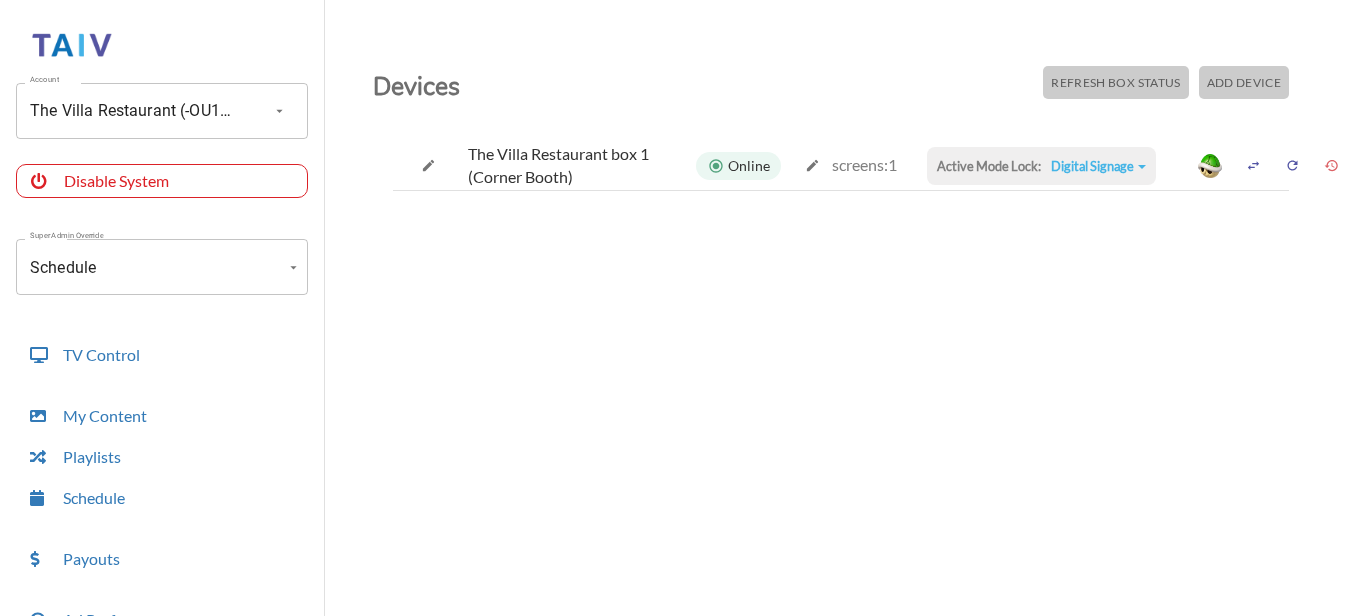 click on "Active Mode Lock: Digital Signage Default Commercial Replacement Digital Signage System Disabled" at bounding box center [1041, 166] 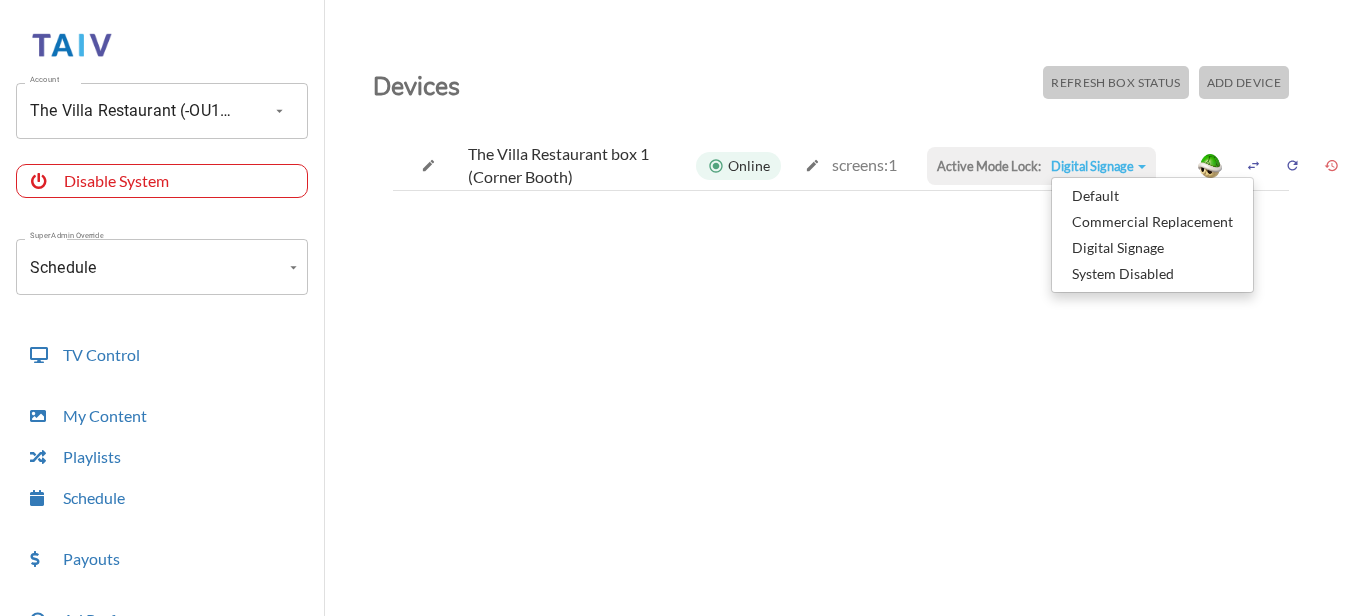 click on "Devices Refresh Box Status Add Device The Villa Restaurant box 1 (Corner Booth) Online screens:  1 Active Mode Lock:  Digital Signage   Default Commercial Replacement Digital Signage System Disabled" at bounding box center (841, 358) 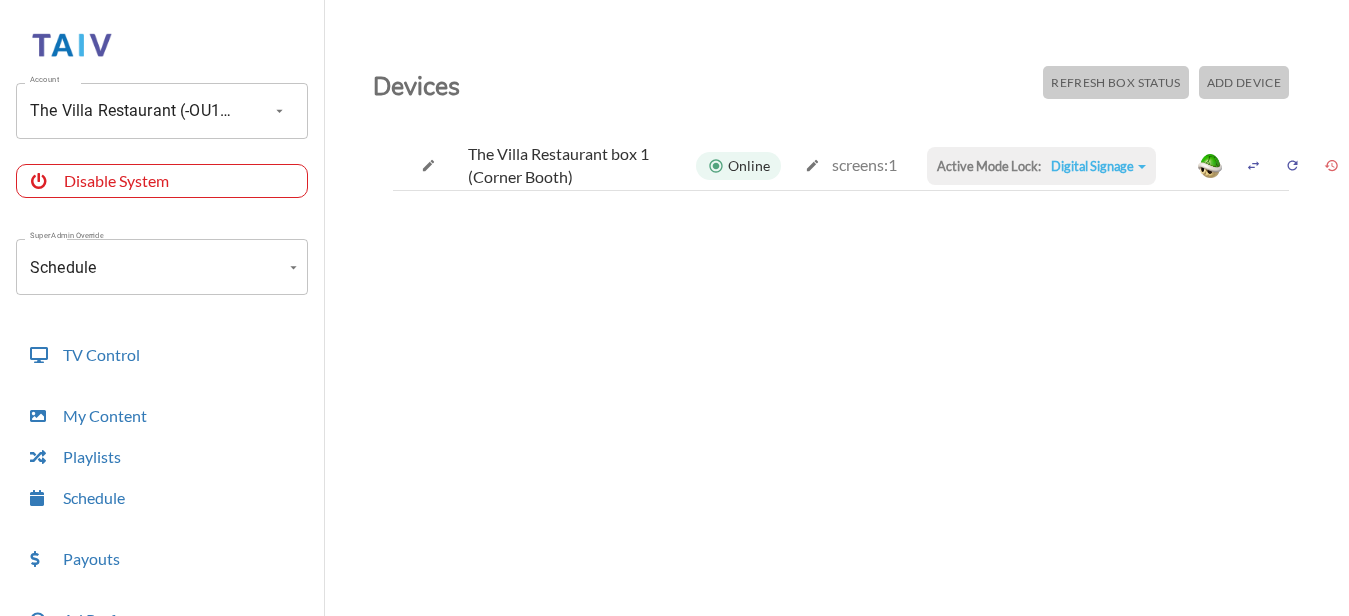 click on "Digital Signage" at bounding box center [1098, 166] 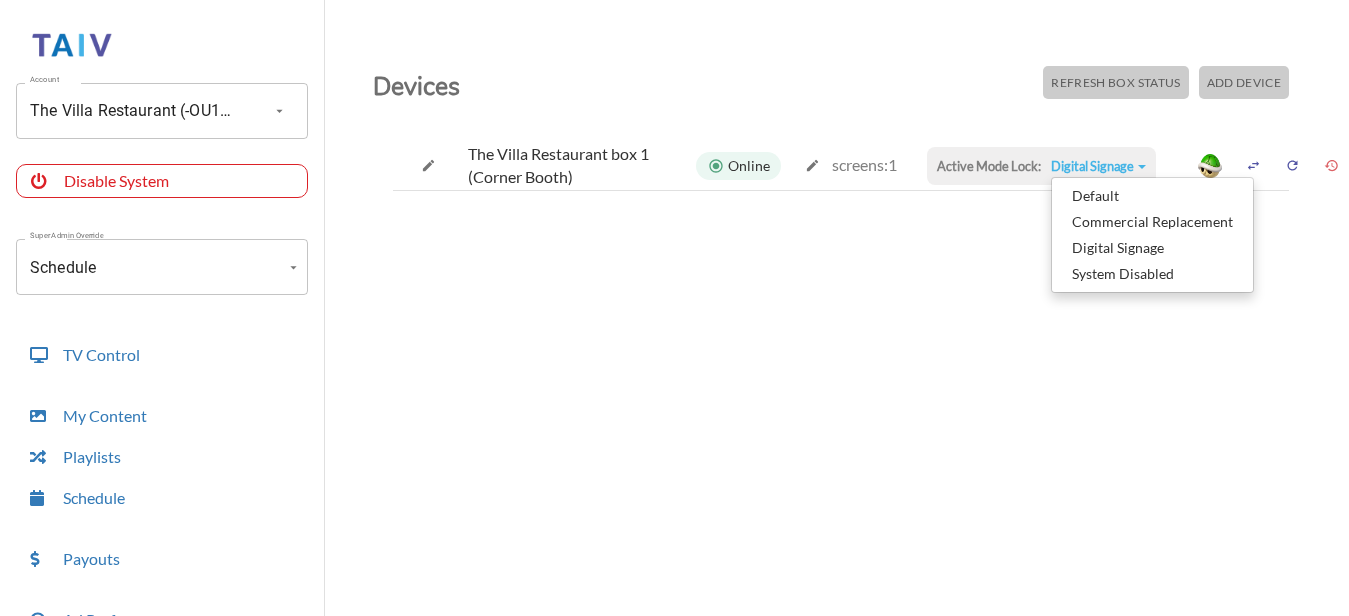 click on "Devices Refresh Box Status Add Device The Villa Restaurant box 1 (Corner Booth) Online screens:  1 Active Mode Lock:  Digital Signage   Default Commercial Replacement Digital Signage System Disabled" at bounding box center (841, 358) 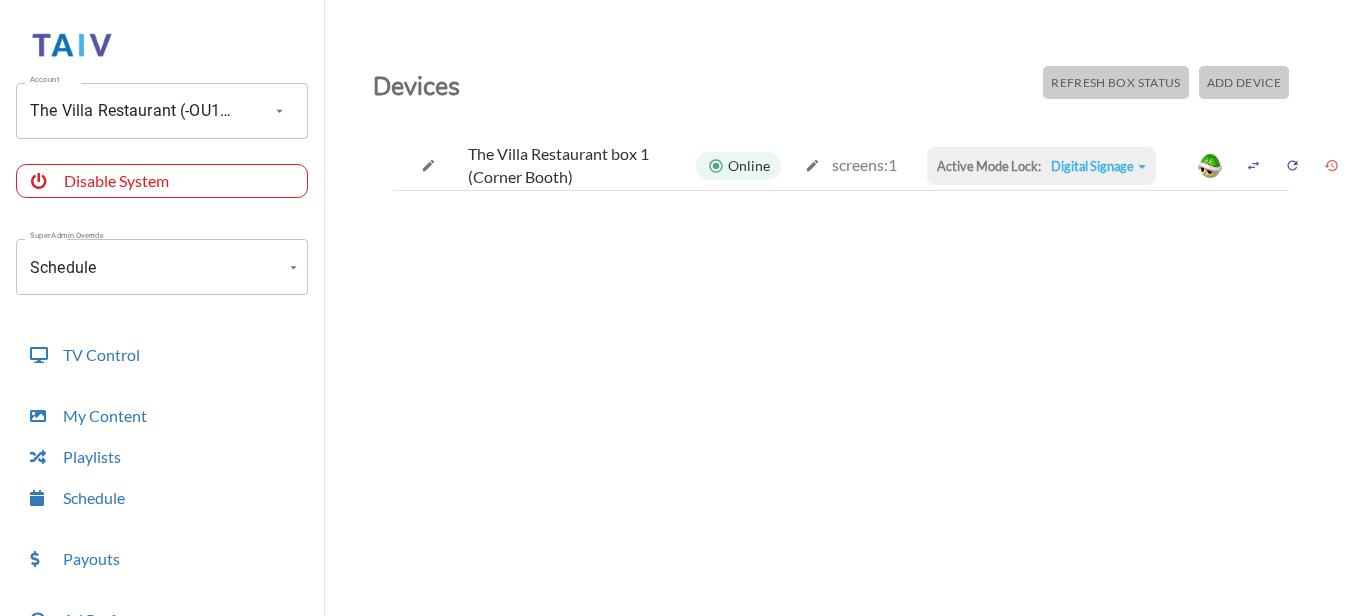 click on "Digital Signage   Default Commercial Replacement Digital Signage System Disabled" at bounding box center (1098, 166) 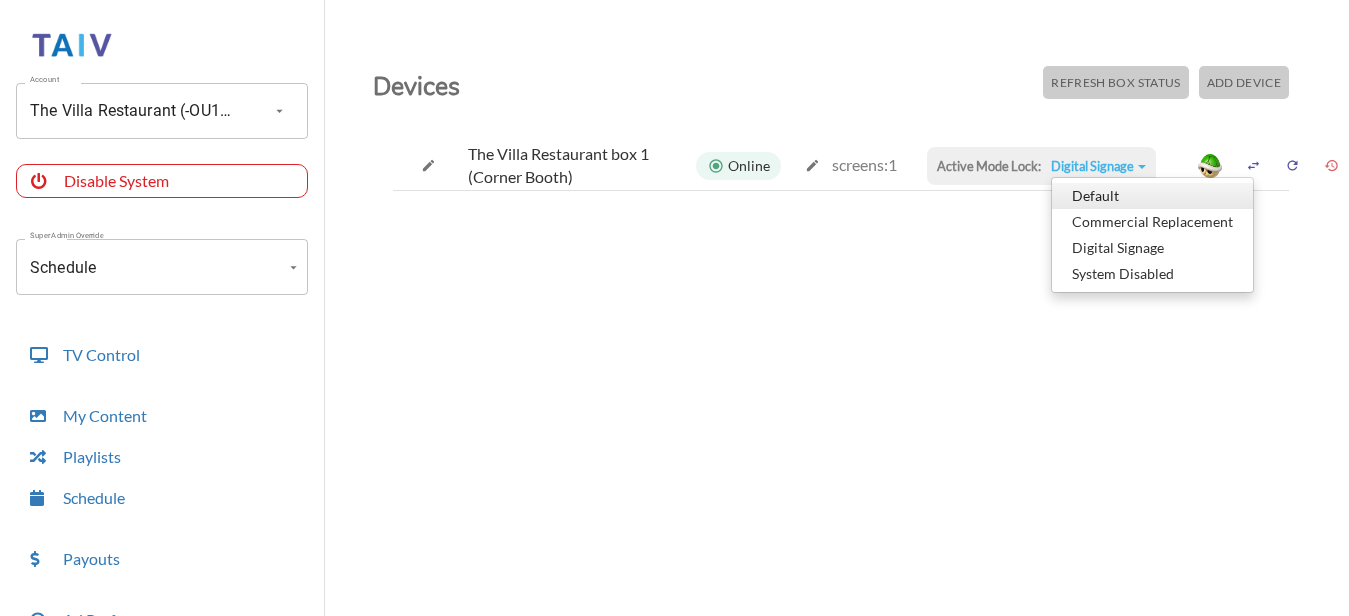 click on "Default" at bounding box center [1152, 196] 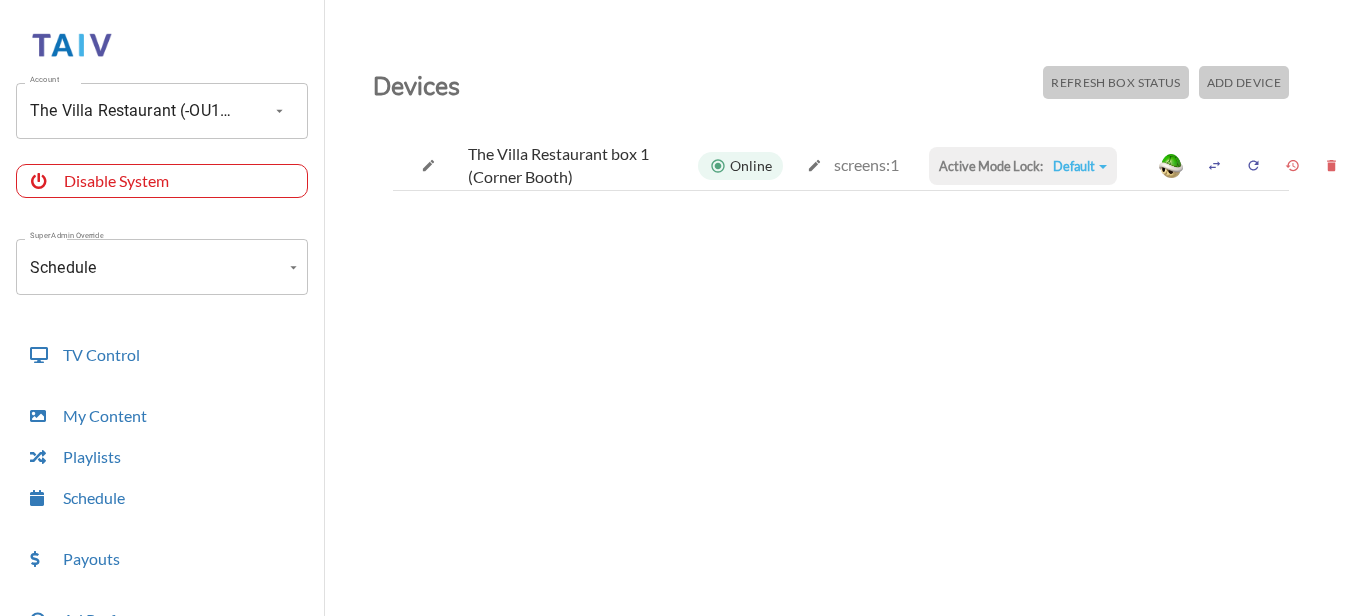 click on "Account The Villa Restaurant () Account Disable System Super Admin Override Schedule Schedule Mode Mode TV Control My Content Playlists Schedule Payouts Ad Preferences Devices Settings Super Admin Dashboard Ad Manager Log Out Devices Refresh Box Status Add Device The Villa Restaurant box 1 (Corner Booth) Online screens: 1 Active Mode Lock: Default Default Commercial Replacement Digital Signage System Disabled" at bounding box center (674, 313) 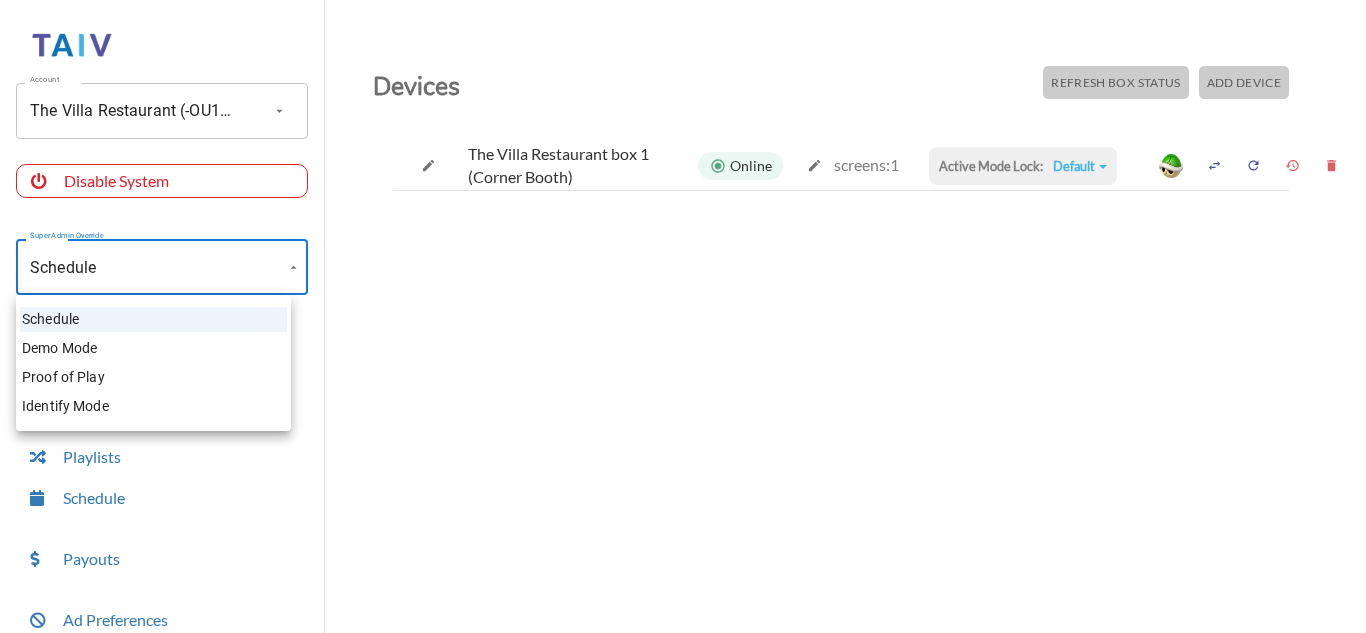 click on "Demo Mode" at bounding box center (153, 348) 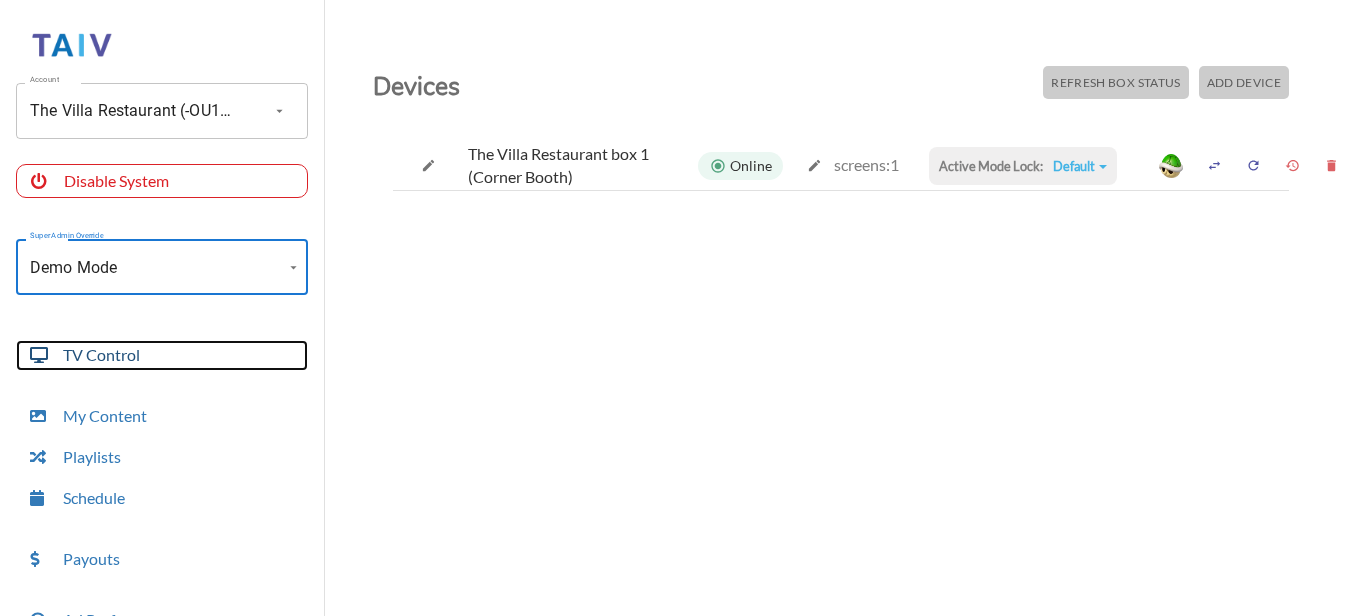 click on "TV Control" at bounding box center [162, 355] 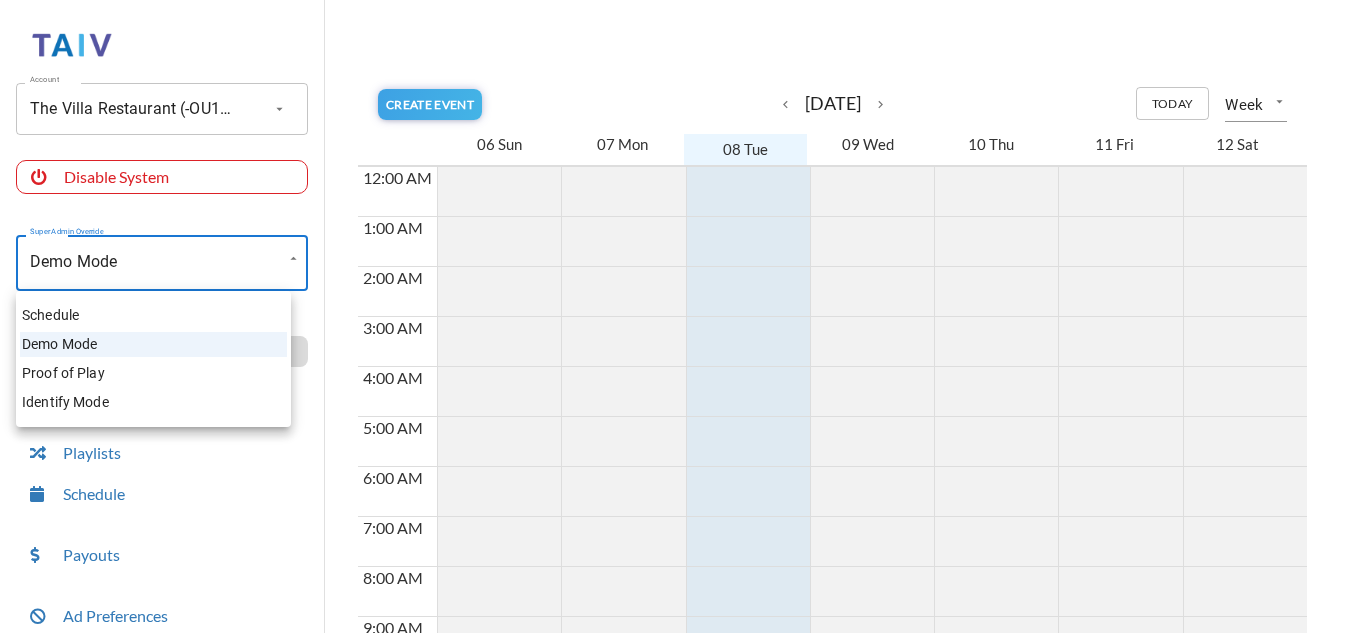 click on "Account The Villa Restaurant () Account Disable System Super Admin Override Demo Mode Demo Mode Mode TV Control My Content Playlists Schedule Payouts Ad Preferences Devices Settings Super Admin Dashboard Ad Manager Log Out Create Event keyboard_arrow_left [MONTH] [DAY] [YEAR] keyboard_arrow_right Today Week week [NUMBER] Sun Mon Tue Wed Thu Fri Sat 12:00 AM 1:00 AM 2:00 AM 3:00 AM 4:00 AM 5:00 AM 6:00 AM 7:00 AM 8:00 AM 9:00 AM 10:00 AM 11:00 AM 12:00 PM 1:00 PM 2:00 PM 3:00 PM 4:00 PM 5:00 PM 6:00 PM 7:00 PM 8:00 PM 9:00 PM 10:00 PM 11:00 PM Schedule Demo Mode Proof of Play Identify Mode" at bounding box center (674, 321) 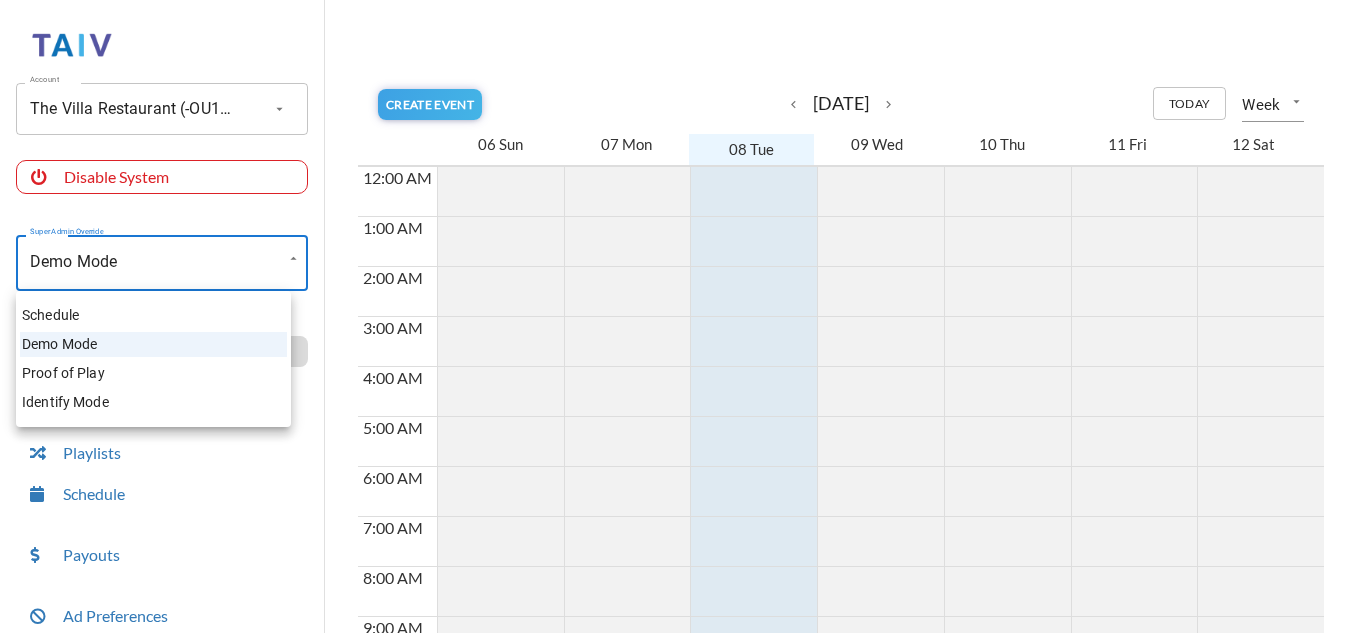 click on "Schedule" at bounding box center (153, 315) 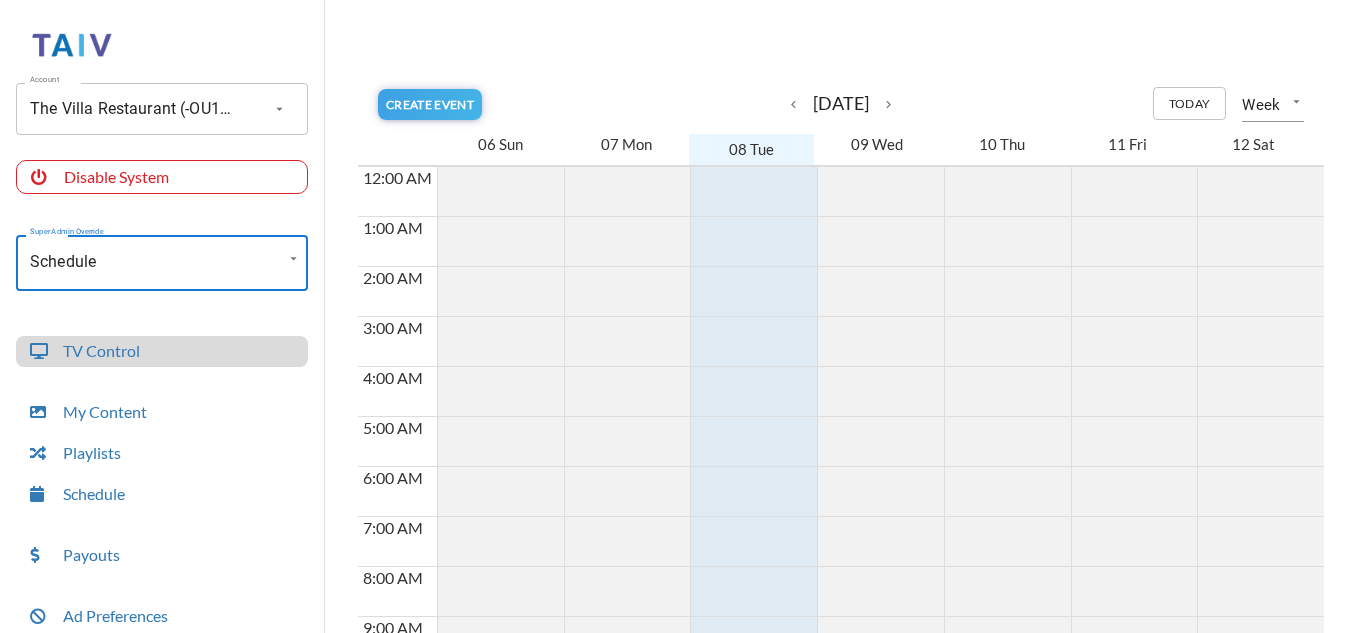 click on "Account [BRAND_NAME] Restaurant (-OU1UomnYRYPzZfDWHi2) Account Disable System Super Admin Override Schedule Schedule Mode Mode TV Control My Content Playlists Schedule Payouts Ad Preferences Devices Settings Super Admin Dashboard Ad Manager Log Out Create Event keyboard_arrow_left Jul 08 2025 keyboard_arrow_right Today Week week 06 Sun 07 Mon 08 Tue 09 Wed 10 Thu 11 Fri 12 Sat 12:00 AM 1:00 AM 2:00 AM 3:00 AM 4:00 AM 5:00 AM 6:00 AM 7:00 AM 8:00 AM 9:00 AM 10:00 AM 11:00 AM 12:00 PM 1:00 PM 2:00 PM 3:00 PM 4:00 PM 5:00 PM 6:00 PM 7:00 PM 8:00 PM 9:00 PM 10:00 PM 11:00 PM" at bounding box center [674, 321] 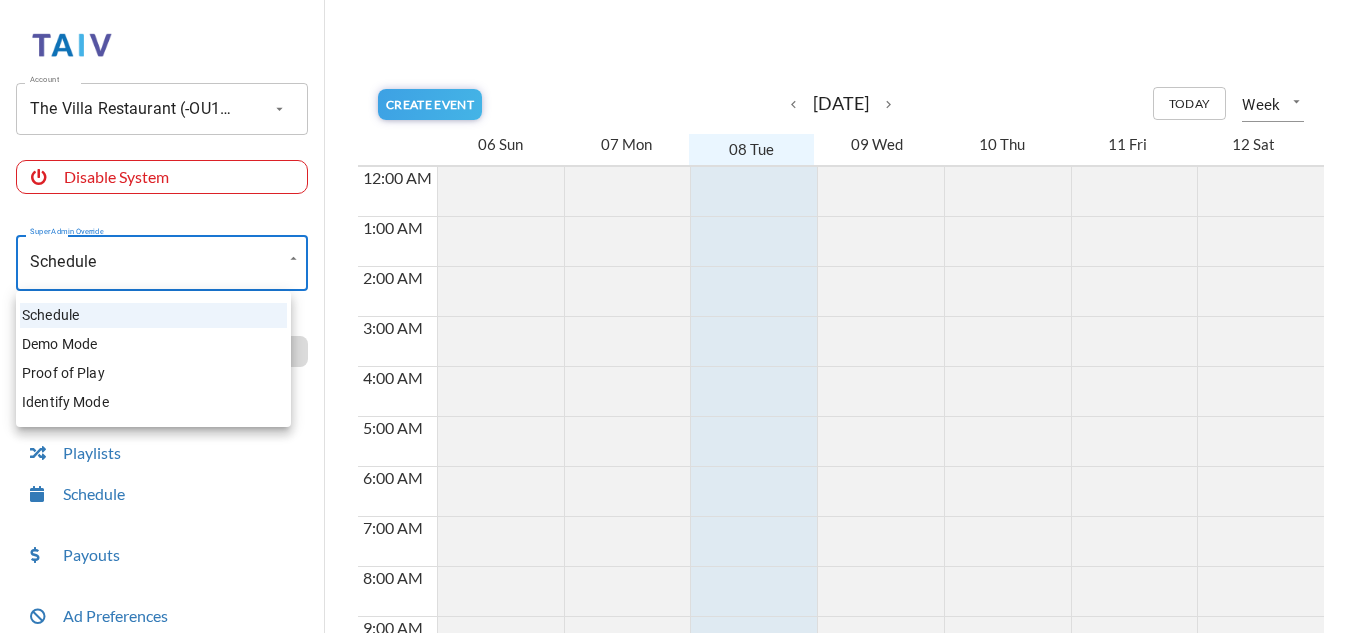 click at bounding box center [683, 316] 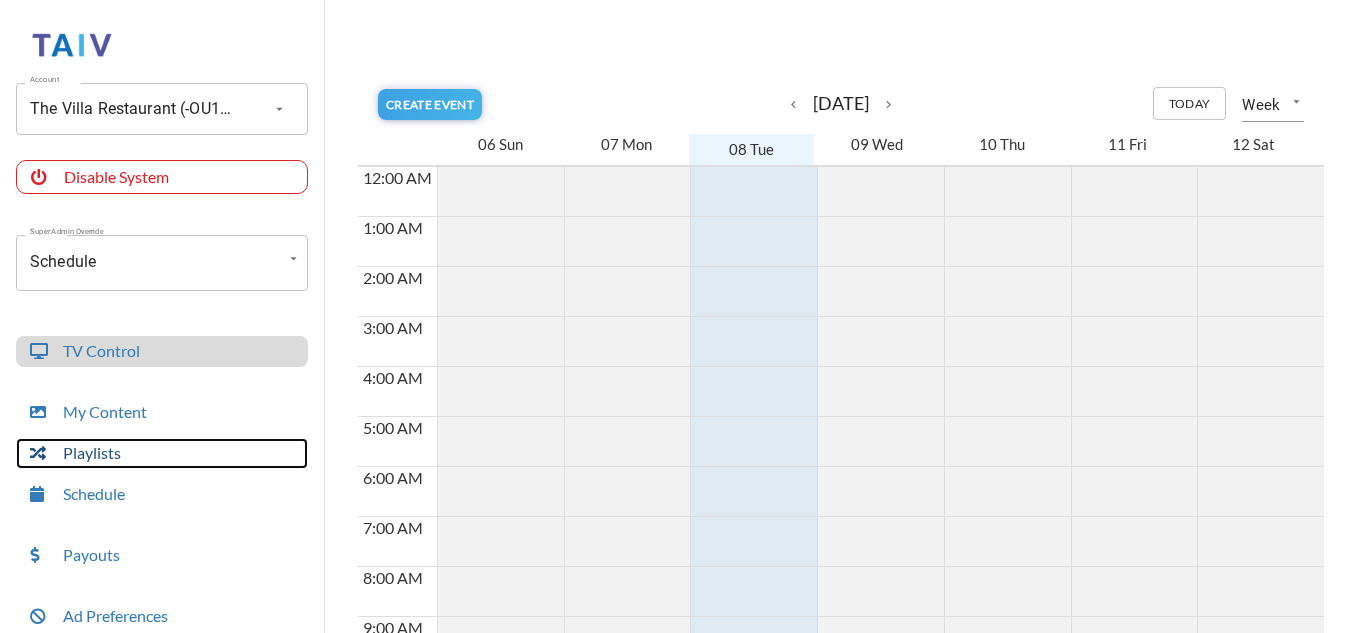 click on "Playlists" at bounding box center (162, 453) 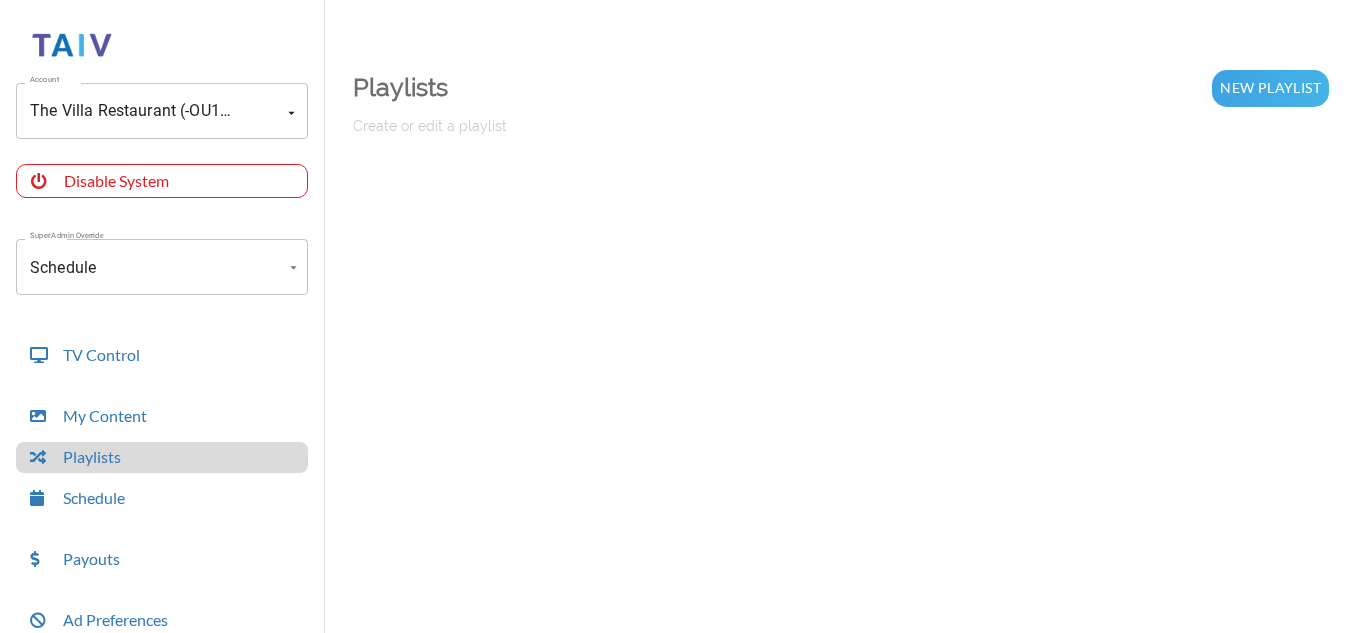 click on "Playlists New Playlist Create or edit a playlist" at bounding box center [841, 366] 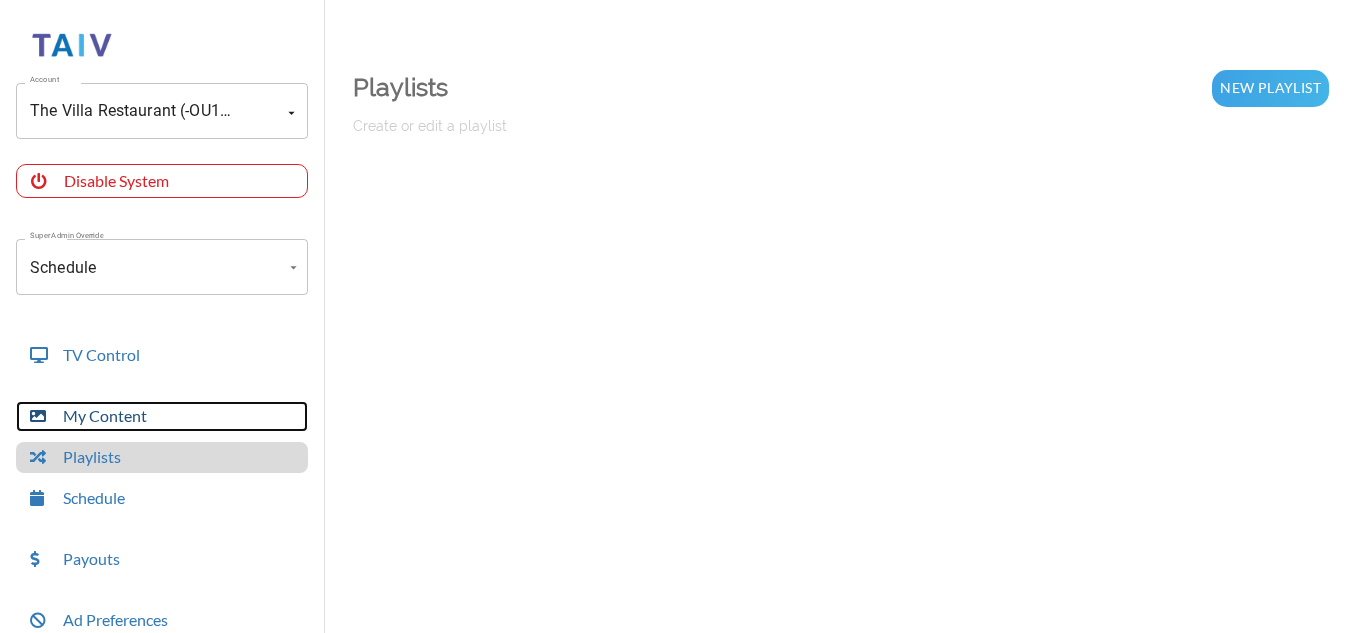click on "My Content" at bounding box center (162, 416) 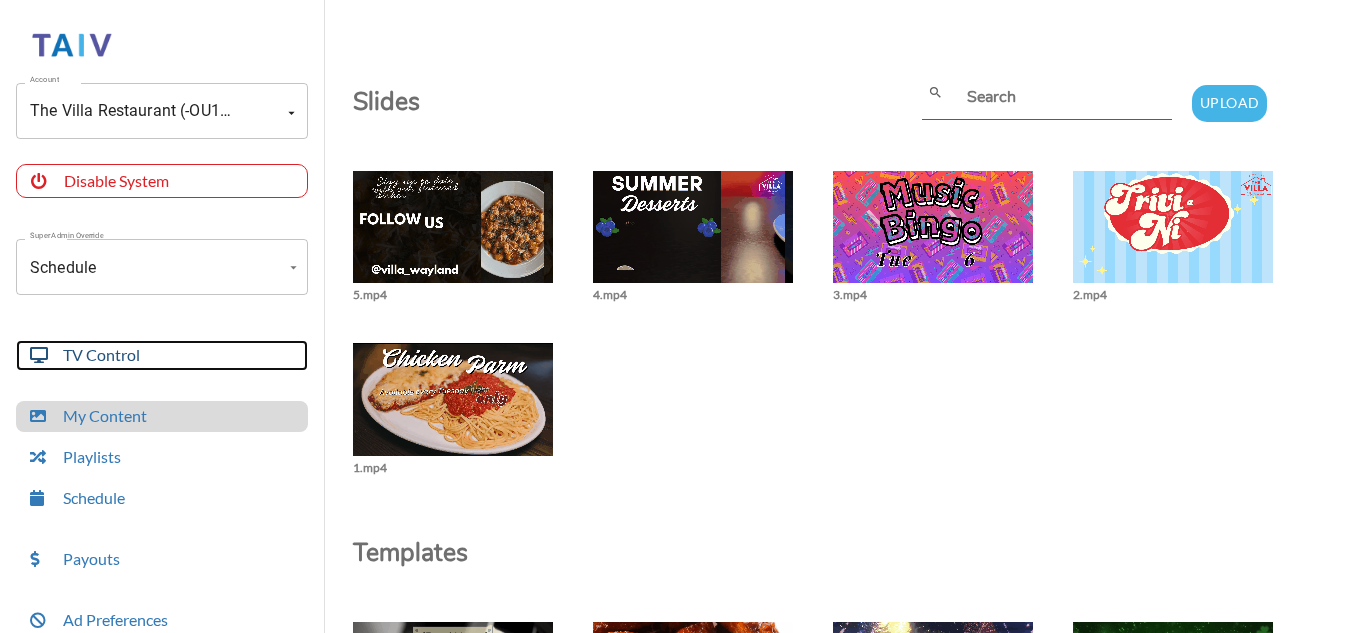 click on "TV Control" at bounding box center (162, 355) 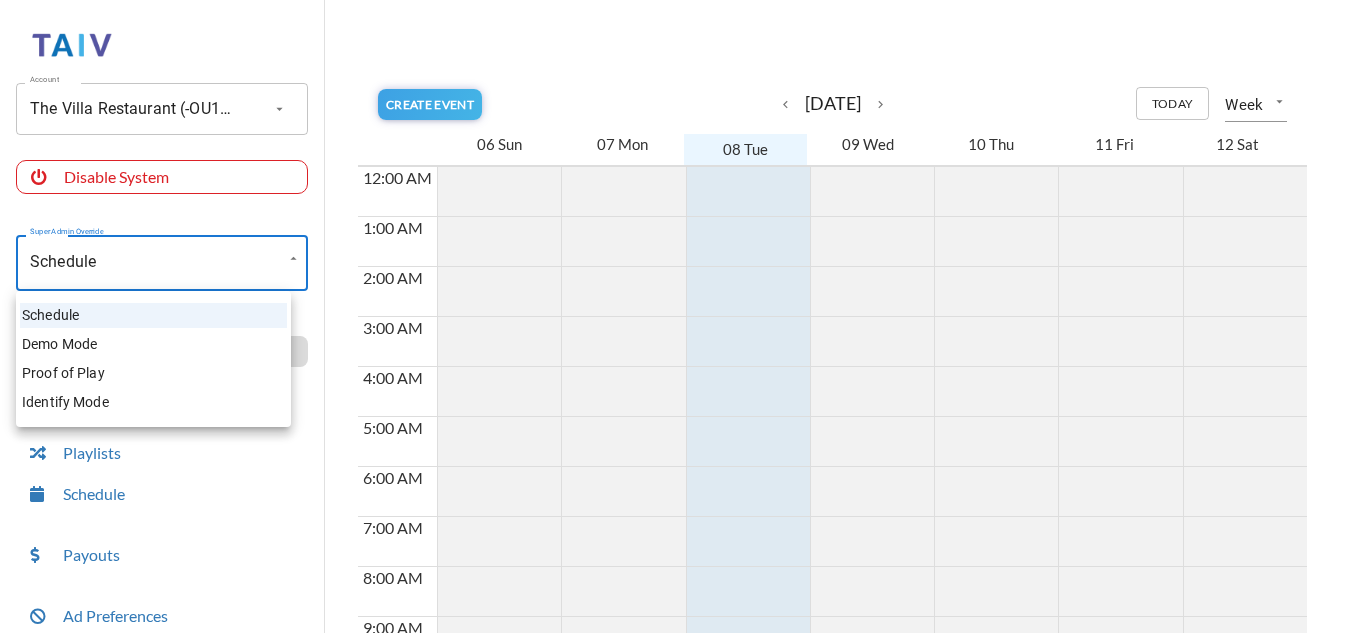 click on "Account The Villa Restaurant (-OU1UomnYRYPzZfDWHi2) Account Disable System Super Admin Override Schedule Schedule Mode Mode TV Control My Content Playlists Schedule Payouts Ad Preferences Devices Settings Super Admin Dashboard Ad Manager Log Out Create Event keyboard_arrow_left [DATE] keyboard_arrow_right Today Week week [NUMBER] Sun Mon Tue Wed Thu Fri Sat : AM : AM : AM : AM : AM : AM : AM : AM : AM : AM : AM : AM : AM : AM : AM : AM : AM : AM : AM : AM : AM : AM : AM : AM Schedule Demo Mode Proof of Play Identify Mode" at bounding box center (674, 321) 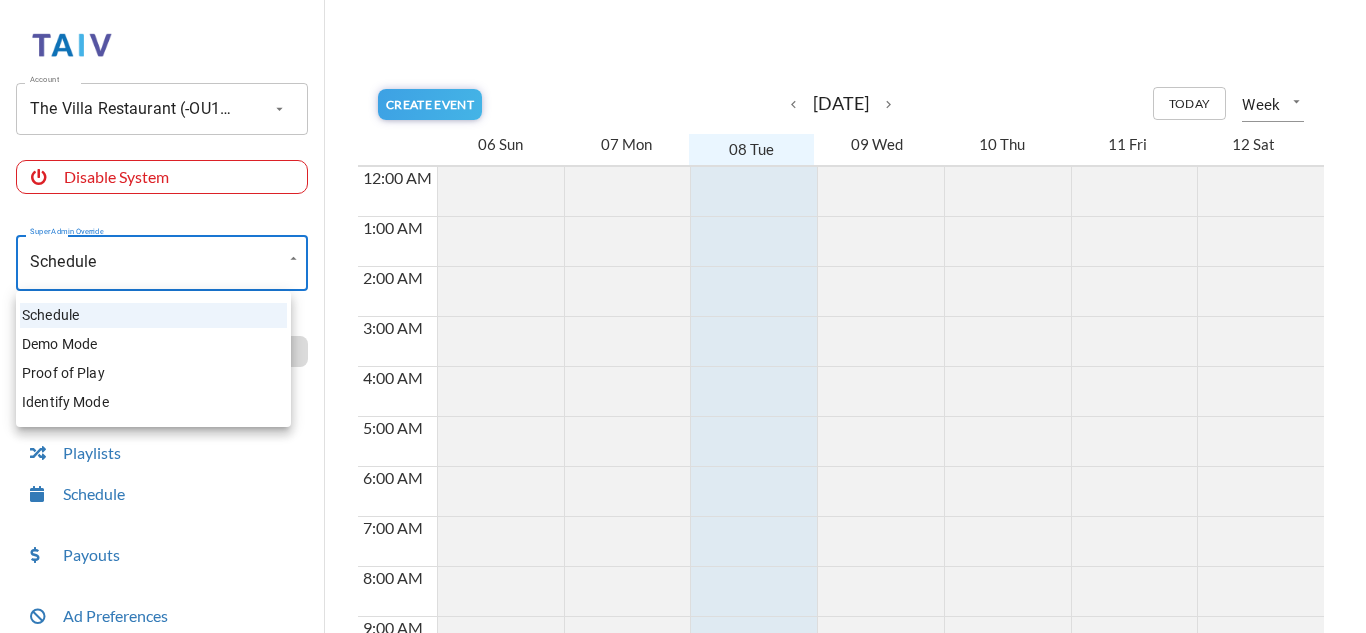 click at bounding box center [683, 316] 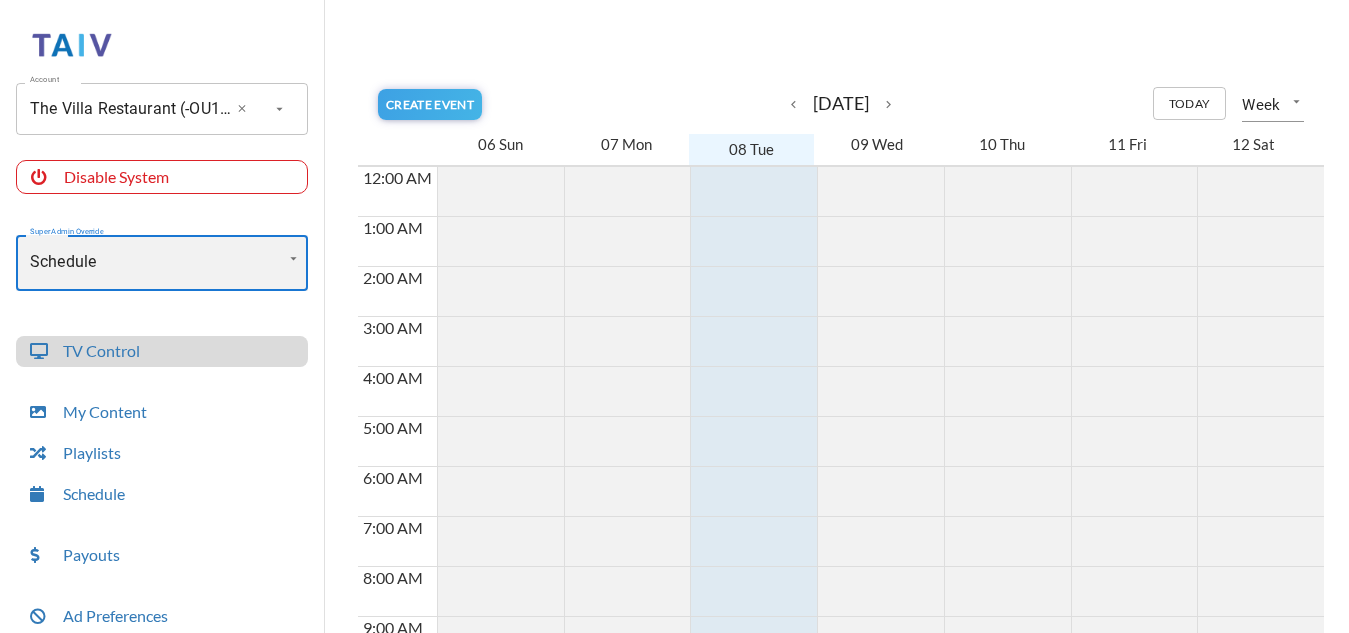 click at bounding box center [242, 108] 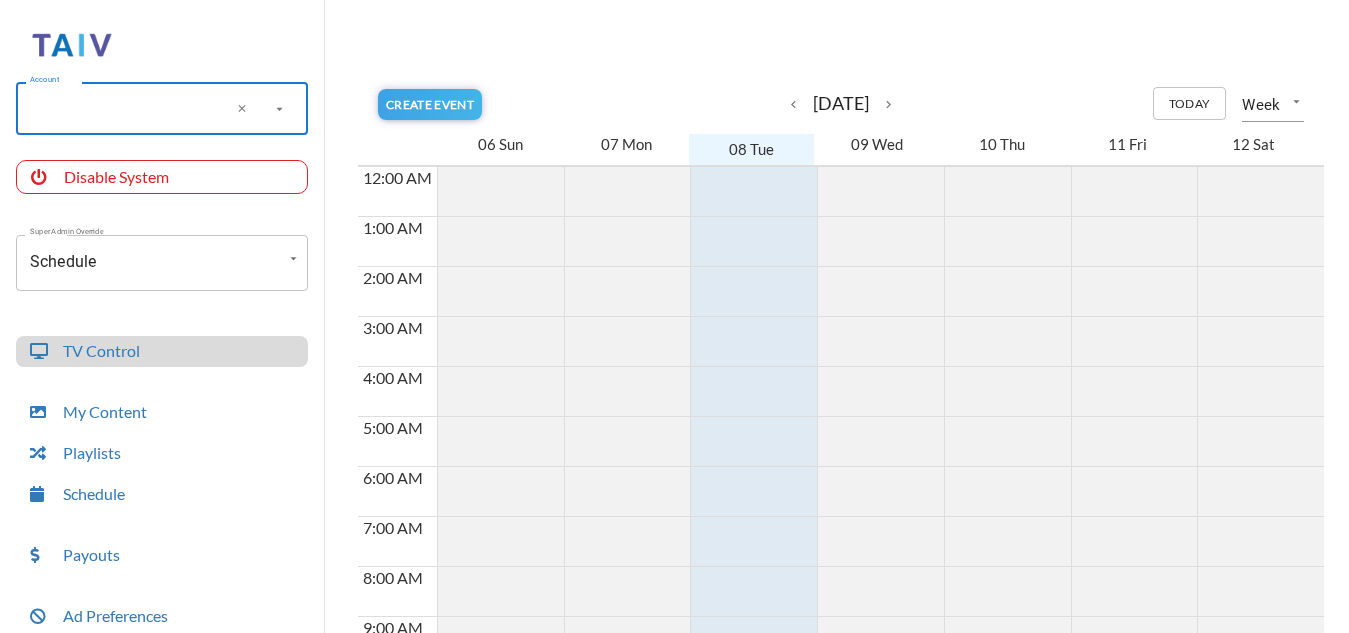 scroll, scrollTop: 0, scrollLeft: 0, axis: both 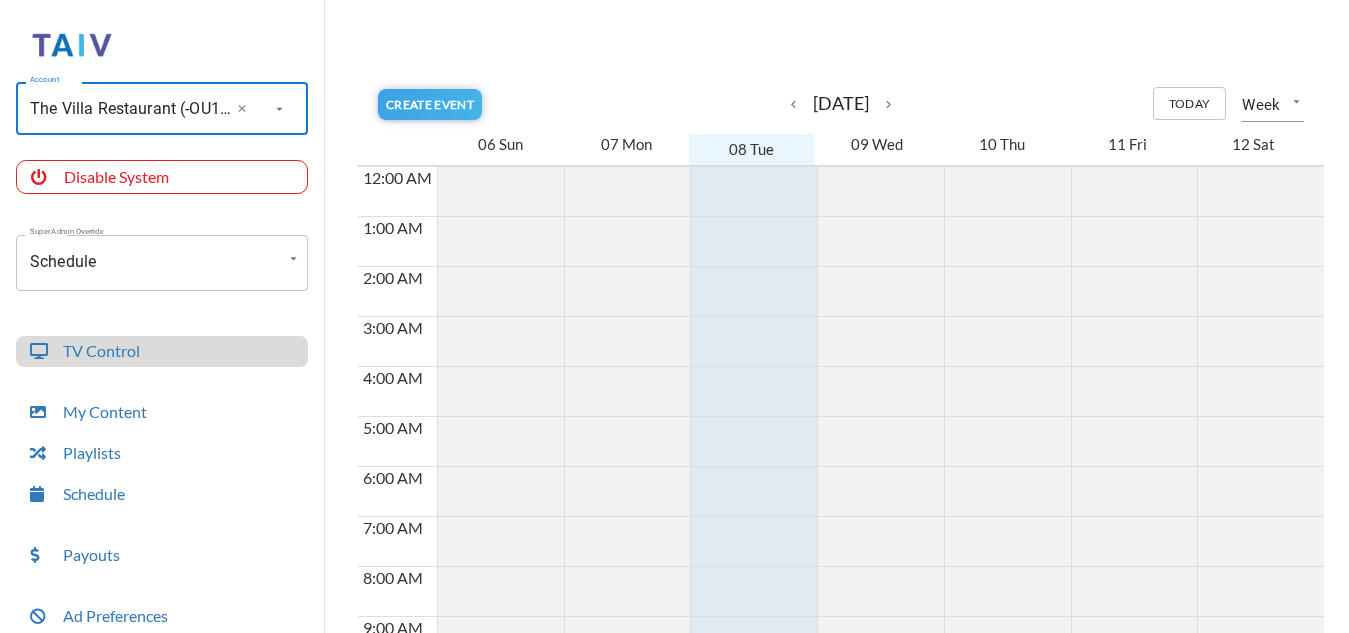 click at bounding box center (162, 44) 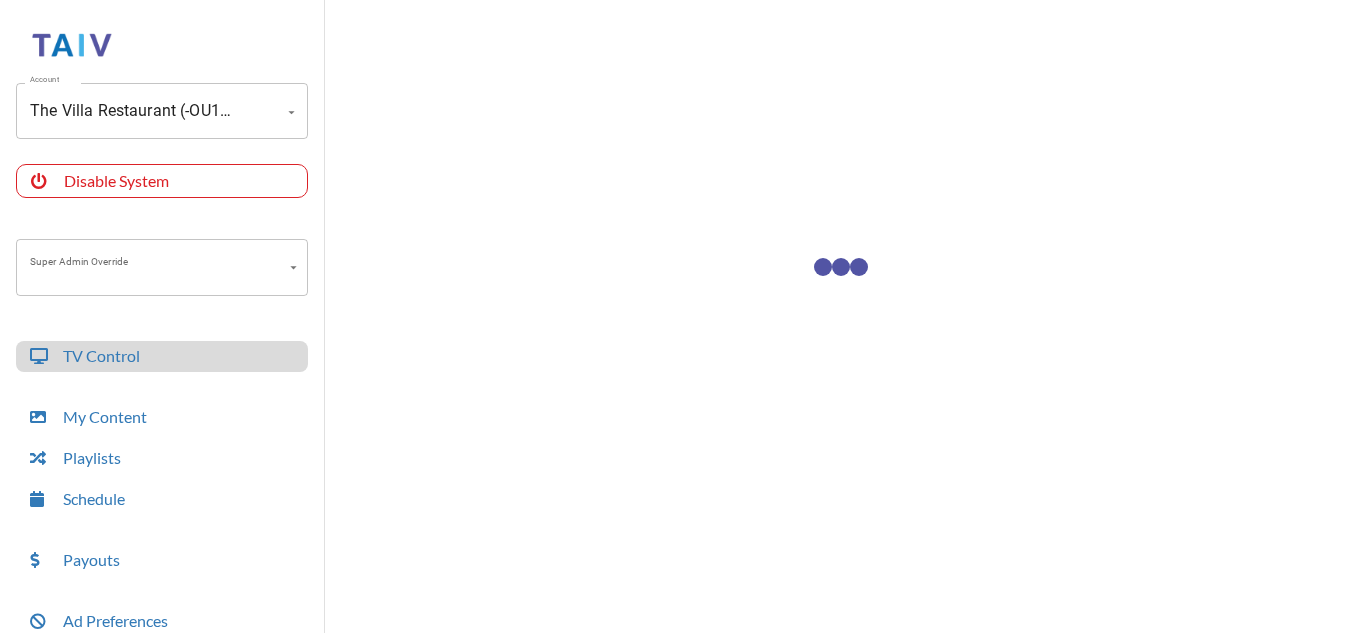 scroll, scrollTop: 0, scrollLeft: 0, axis: both 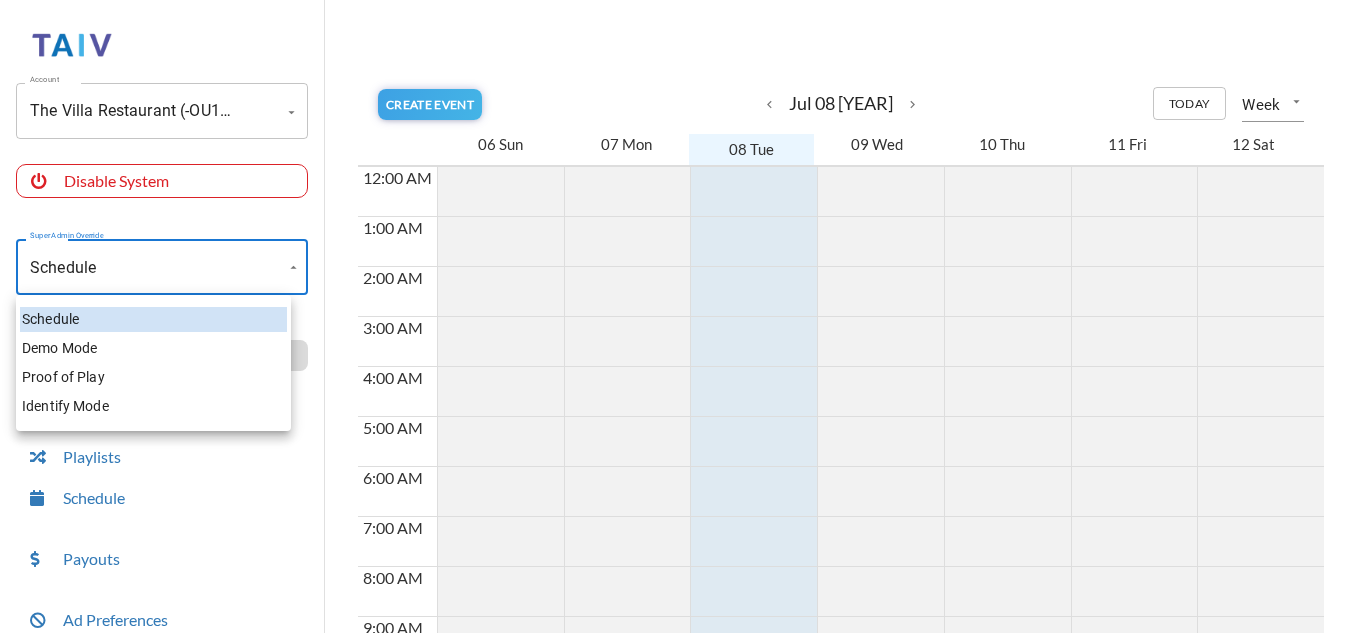 click on "Account The [BRAND] Restaurant (-OU1UomnYRYPzZfDWHi2) Account Disable System Super Admin Override Schedule Schedule Mode Mode TV Control My Content Playlists Schedule Payouts Ad Preferences Devices Settings Super Admin Dashboard Ad Manager Log Out Devices Refresh Box Status Add Device The [BRAND] Restaurant box 1 (Corner Booth) Online screens:  1 Active Mode Lock:  Default   Default Commercial Replacement Digital Signage System Disabled Schedule Demo Mode Proof of Play Identify Mode" at bounding box center [683, 321] 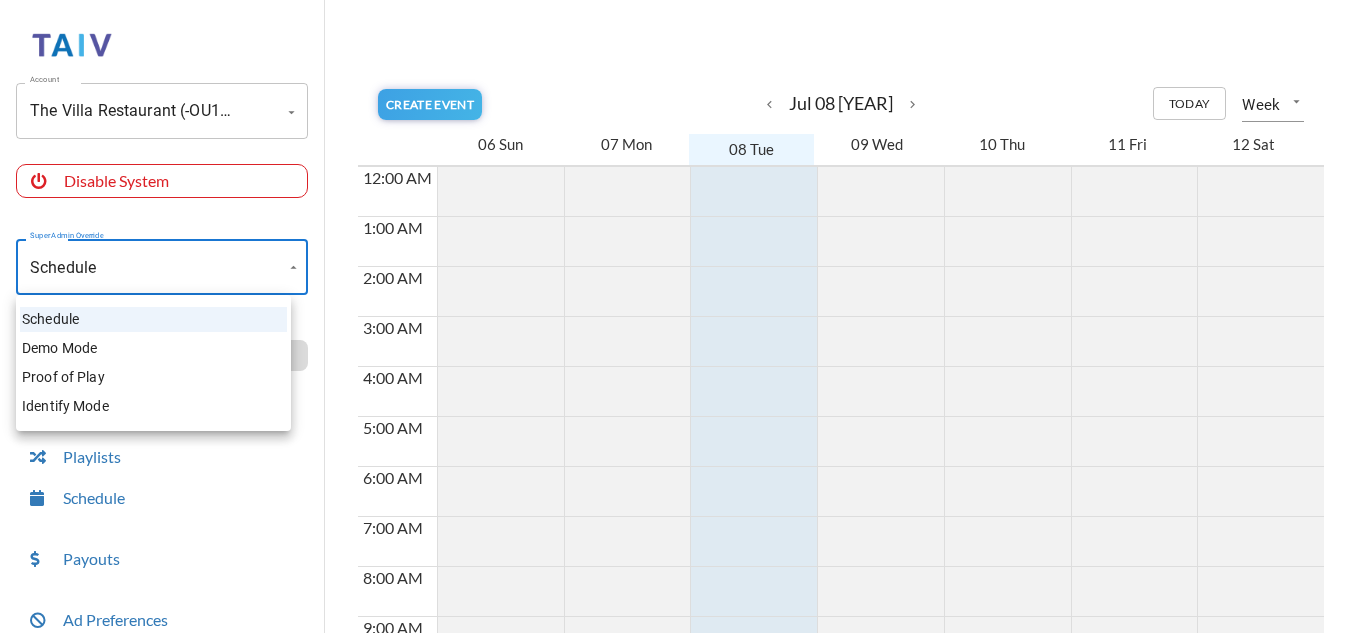 click on "Schedule" at bounding box center [153, 319] 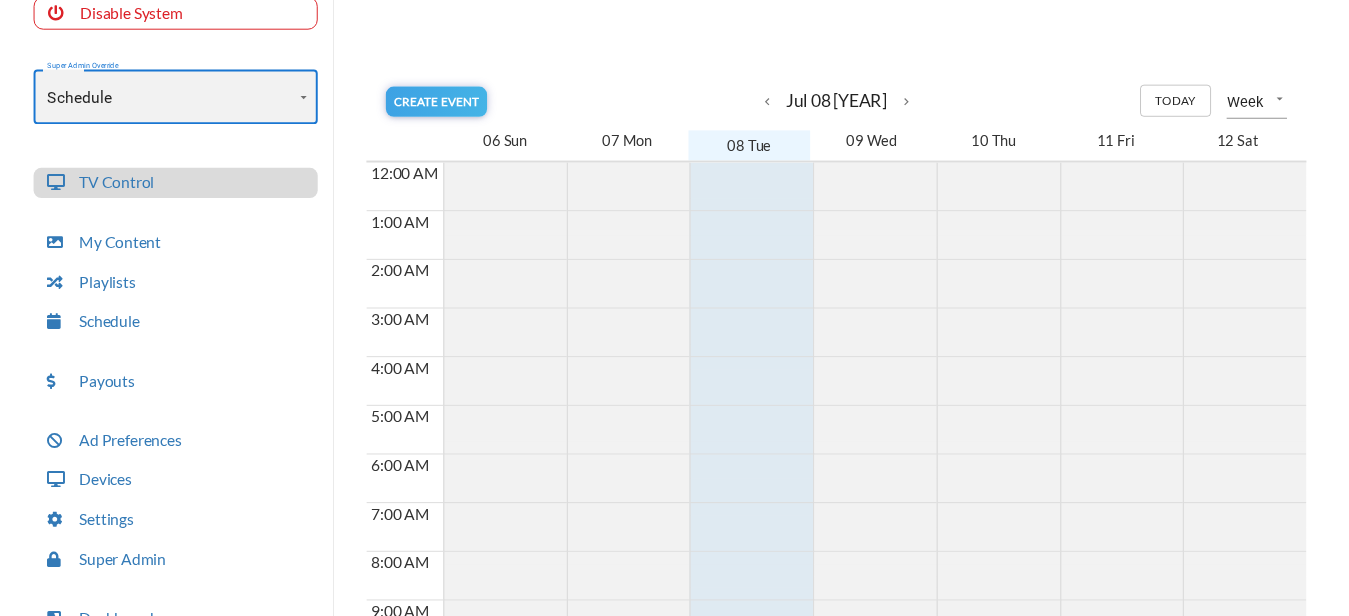 scroll, scrollTop: 179, scrollLeft: 0, axis: vertical 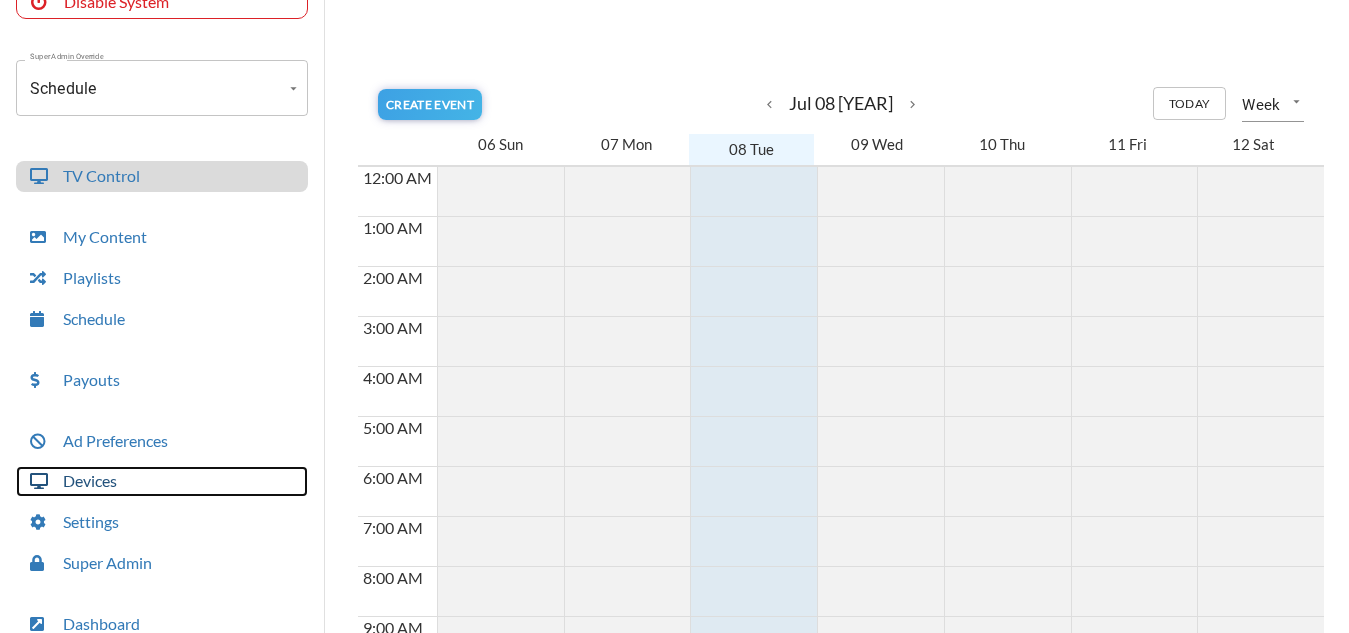click on "Devices" at bounding box center (162, 481) 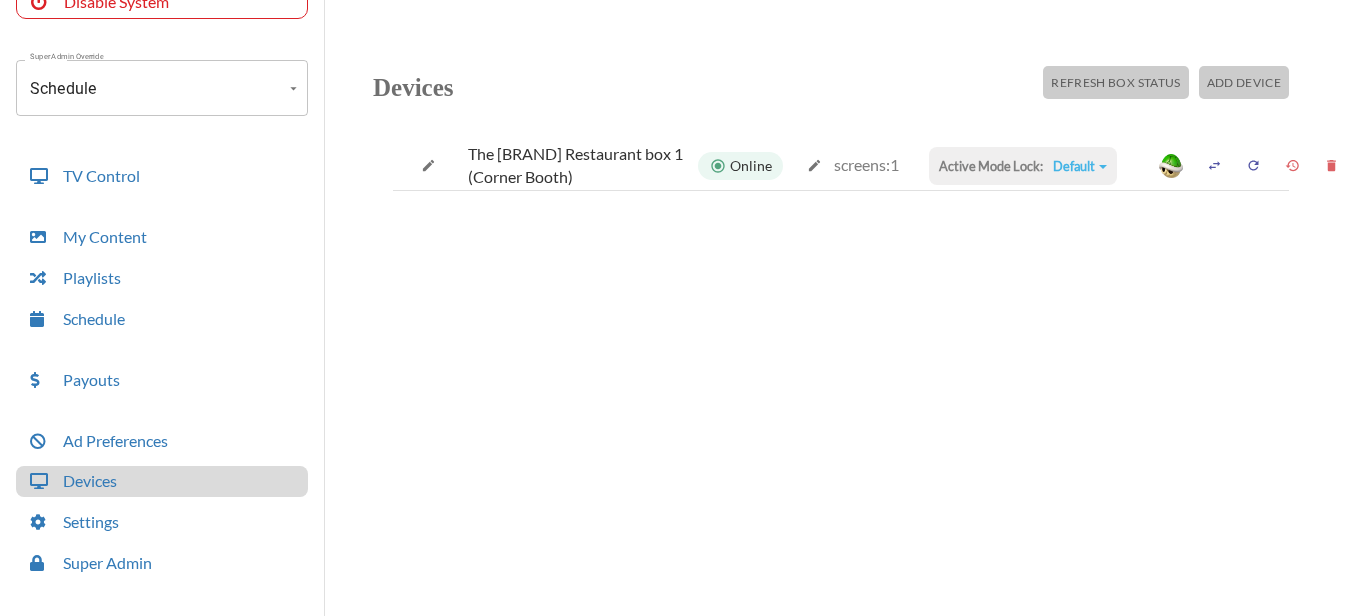 click on "Default" at bounding box center [1080, 166] 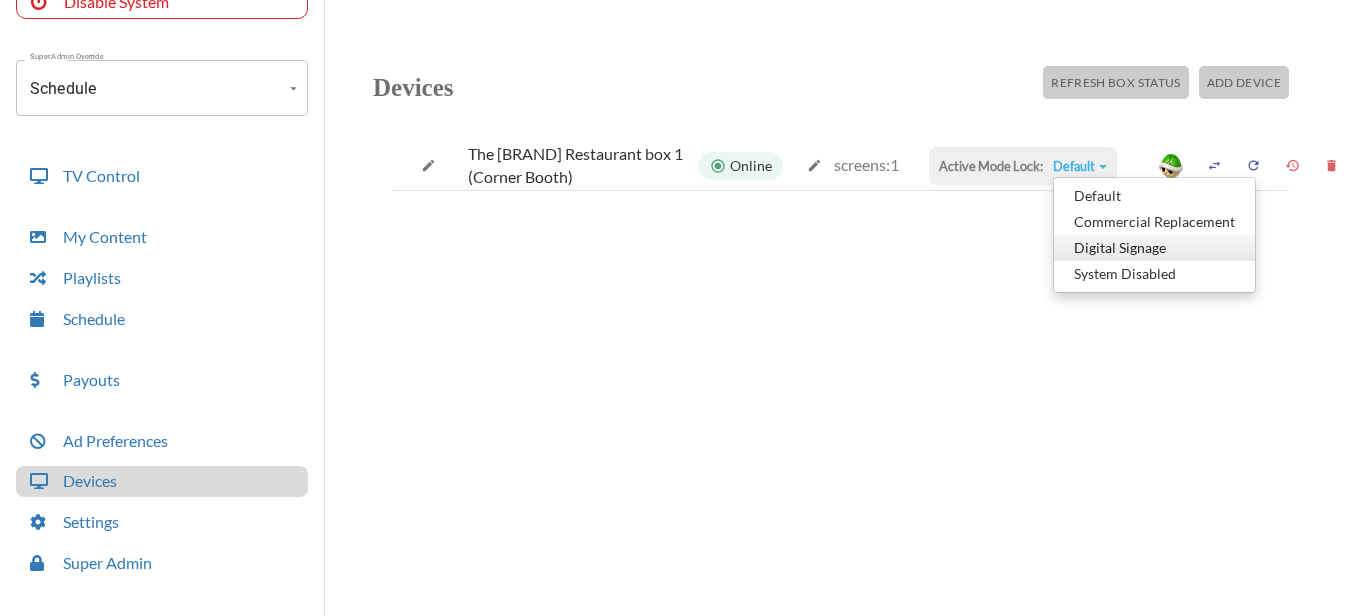 click on "Digital Signage" at bounding box center [1154, 196] 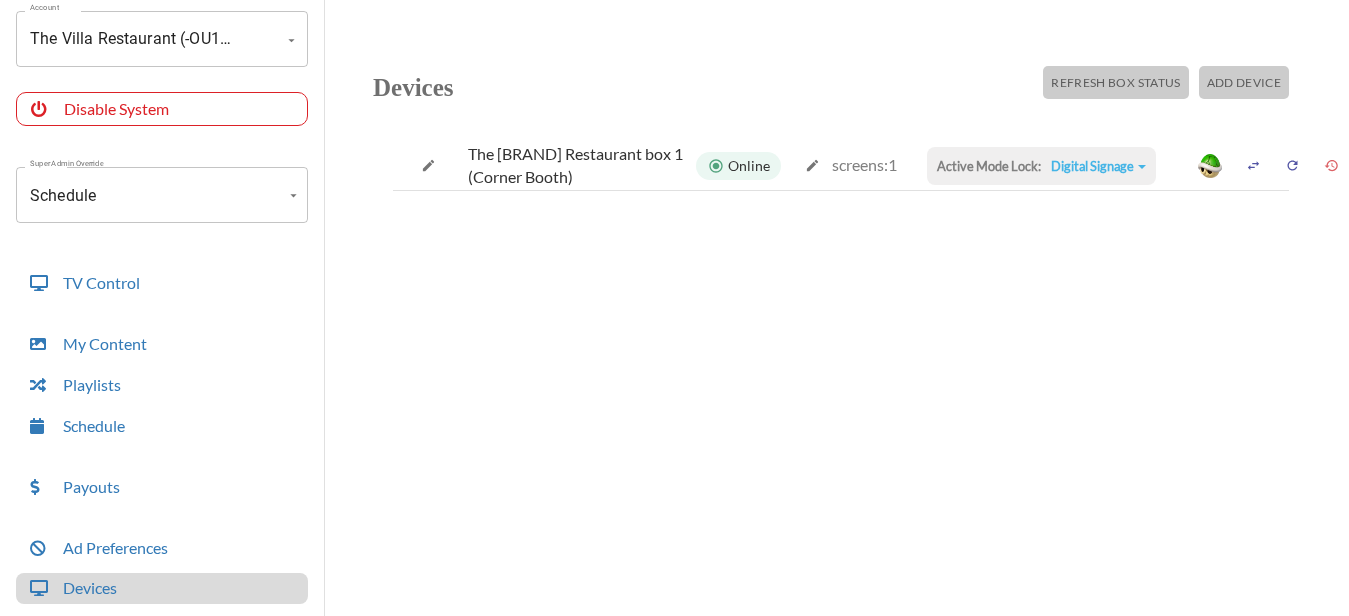 scroll, scrollTop: 74, scrollLeft: 0, axis: vertical 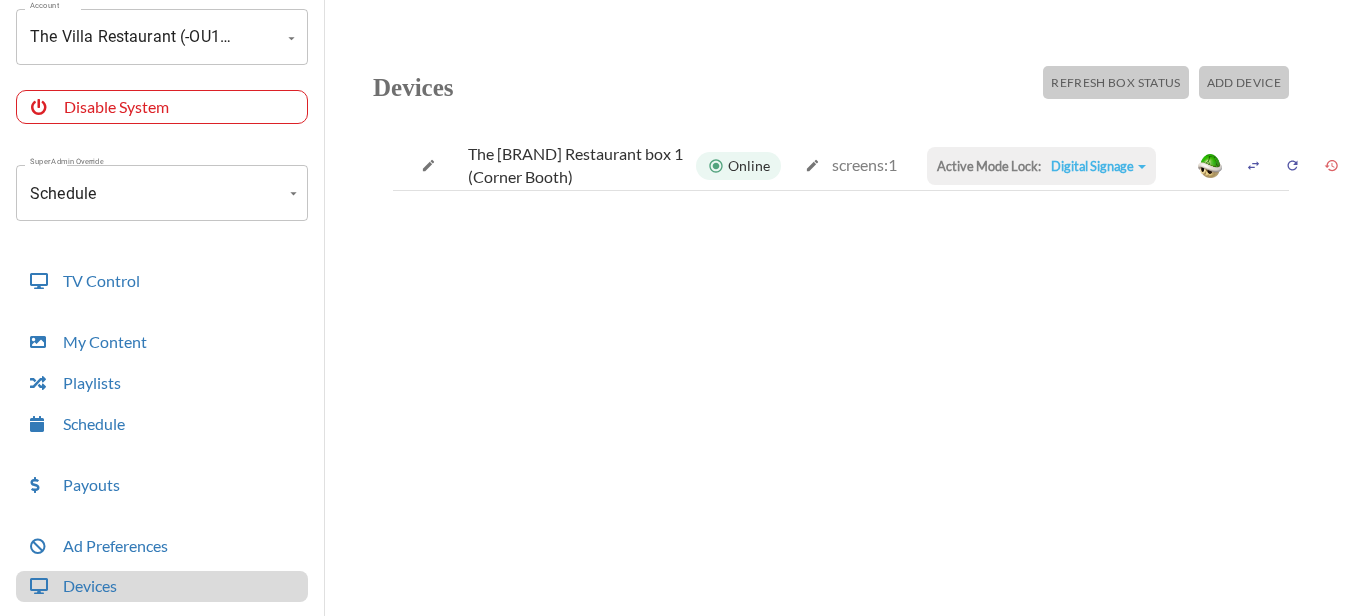 click on "Active Mode Lock:  Digital Signage   Default Commercial Replacement Digital Signage System Disabled" at bounding box center (1041, 166) 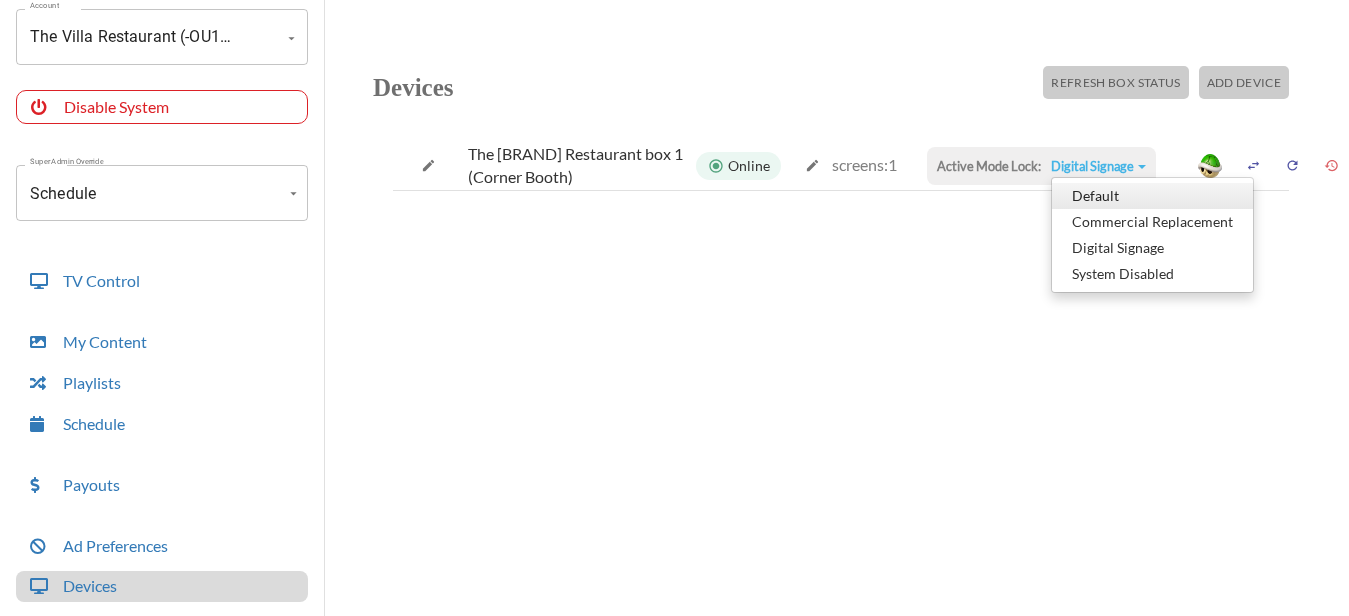 click on "Default" at bounding box center [1152, 196] 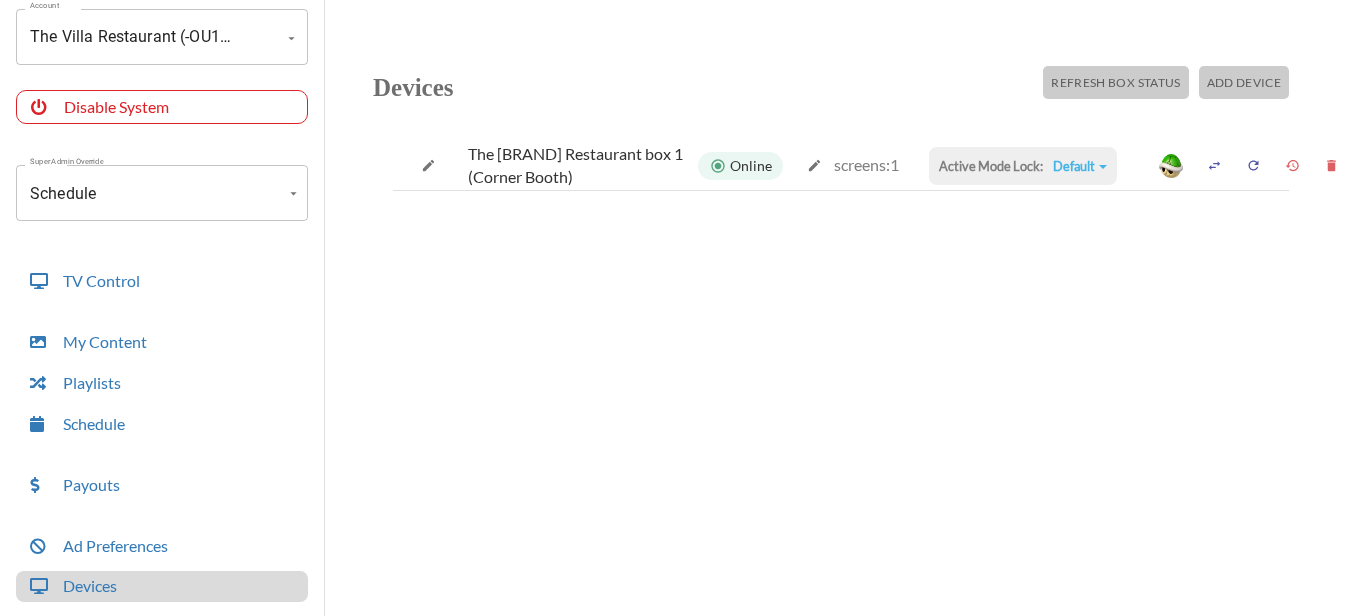 click on "Account The [BRAND] Restaurant (-OU1UomnYRYPzZfDWHi2) Account Disable System Super Admin Override Schedule Schedule Mode Mode TV Control My Content Playlists Schedule Payouts Ad Preferences Devices Settings Super Admin Dashboard Ad Manager Log Out Devices Refresh Box Status Add Device The [BRAND] Restaurant box 1 (Corner Booth) Online screens:  1 Active Mode Lock:  Default   Default Commercial Replacement Digital Signage System Disabled" at bounding box center (674, 313) 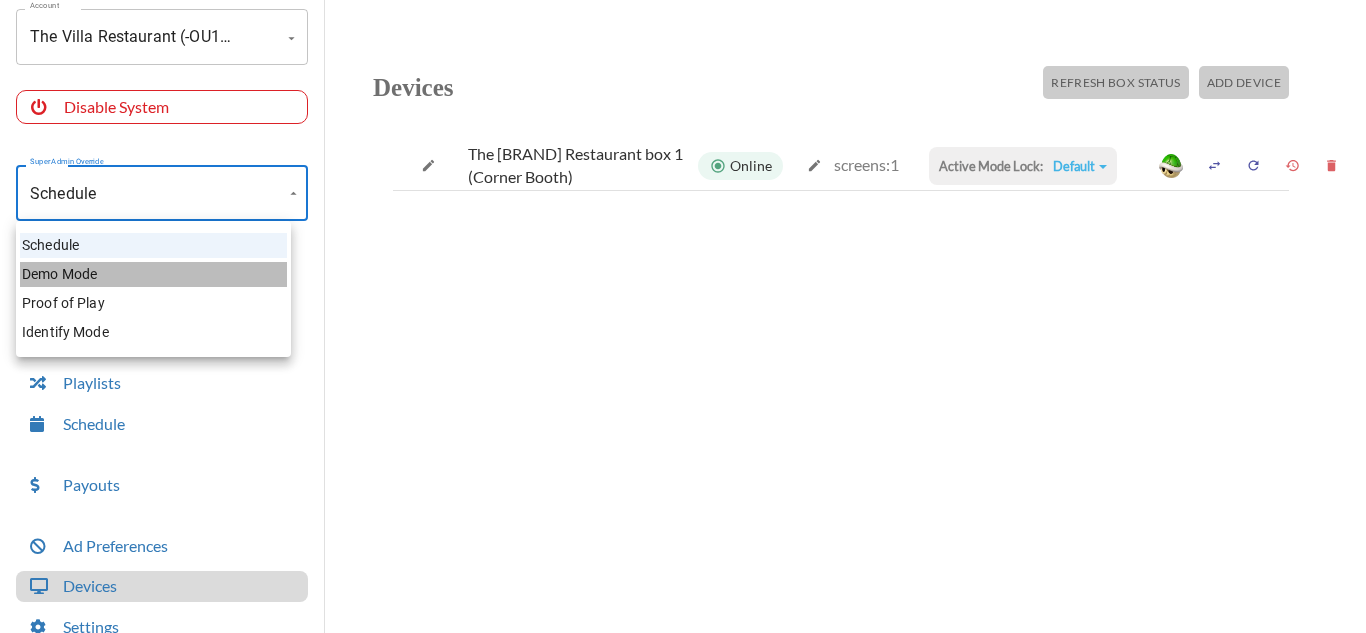 click on "Demo Mode" at bounding box center [153, 274] 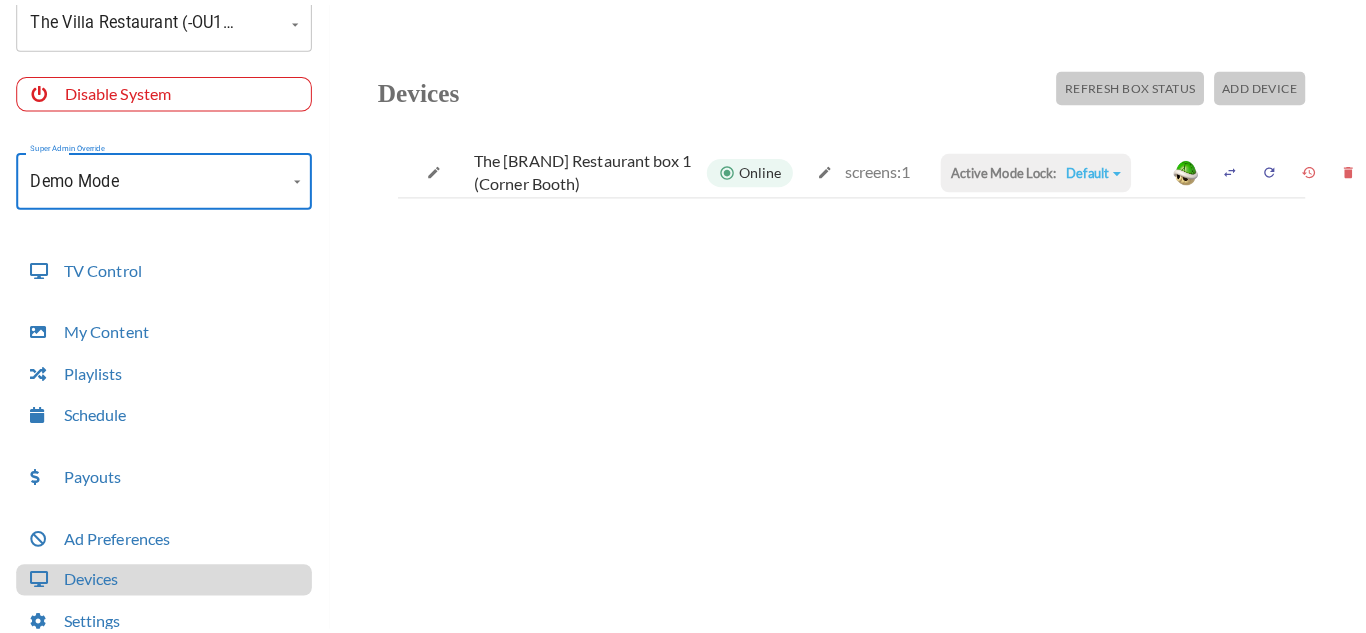 scroll, scrollTop: 95, scrollLeft: 0, axis: vertical 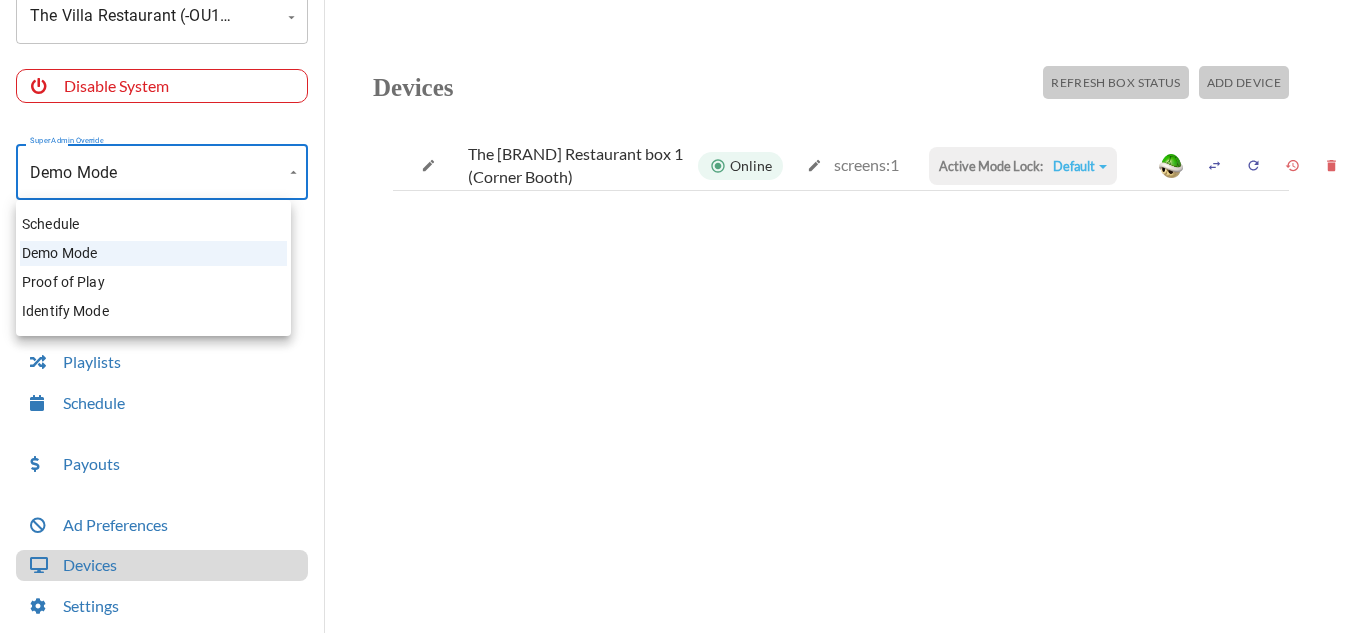 click on "Account The [BRAND] Restaurant (-OU1UomnYRYPzZfDWHi2) Account Disable System Super Admin Override Demo Mode Demo Mode Mode TV Control My Content Playlists Schedule Payouts Ad Preferences Devices Settings Super Admin Dashboard Ad Manager Log Out Devices Refresh Box Status Add Device The [BRAND] Restaurant box 1 (Corner Booth) Online screens:  1 Active Mode Lock:  Default   Default Commercial Replacement Digital Signage System Disabled Schedule Demo Mode Proof of Play Identify Mode" at bounding box center [683, 321] 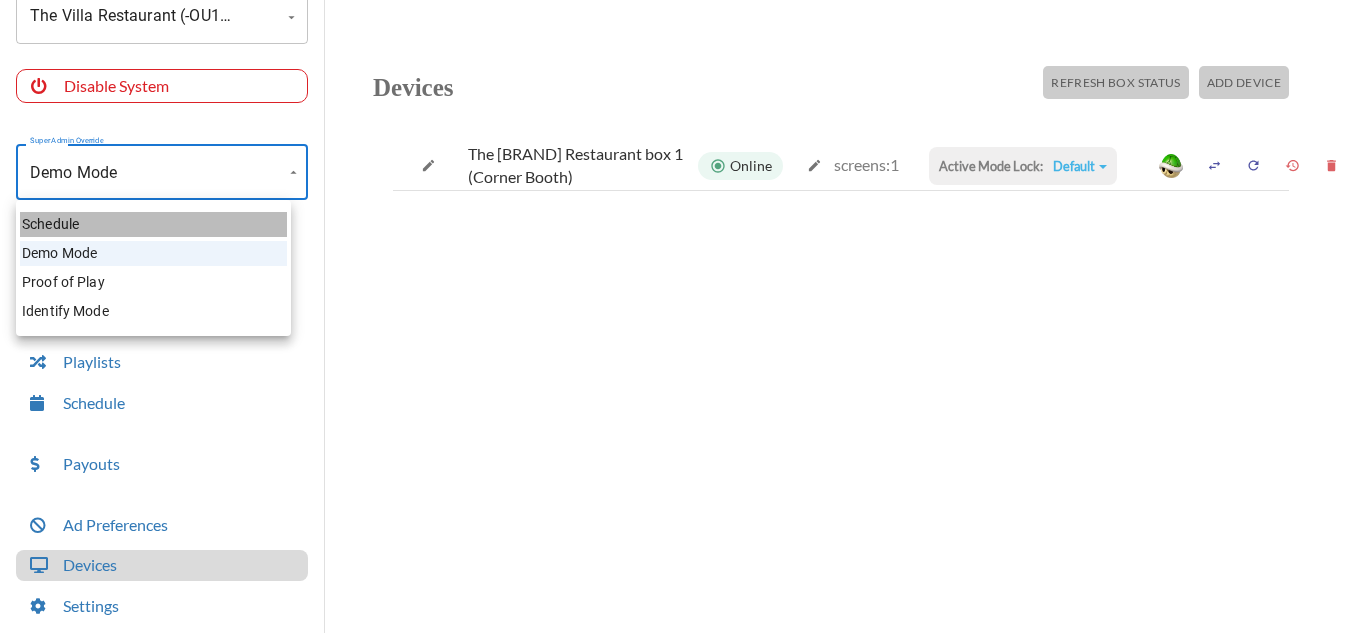 click on "Schedule" at bounding box center [153, 224] 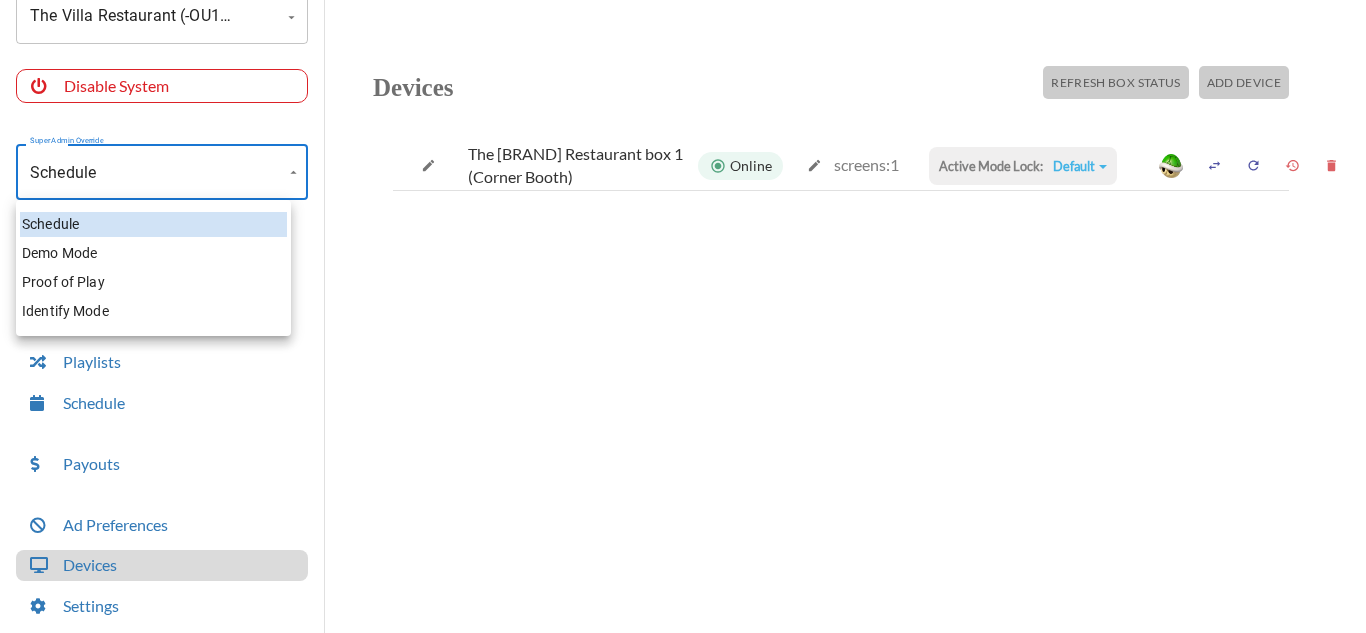 click at bounding box center [683, 316] 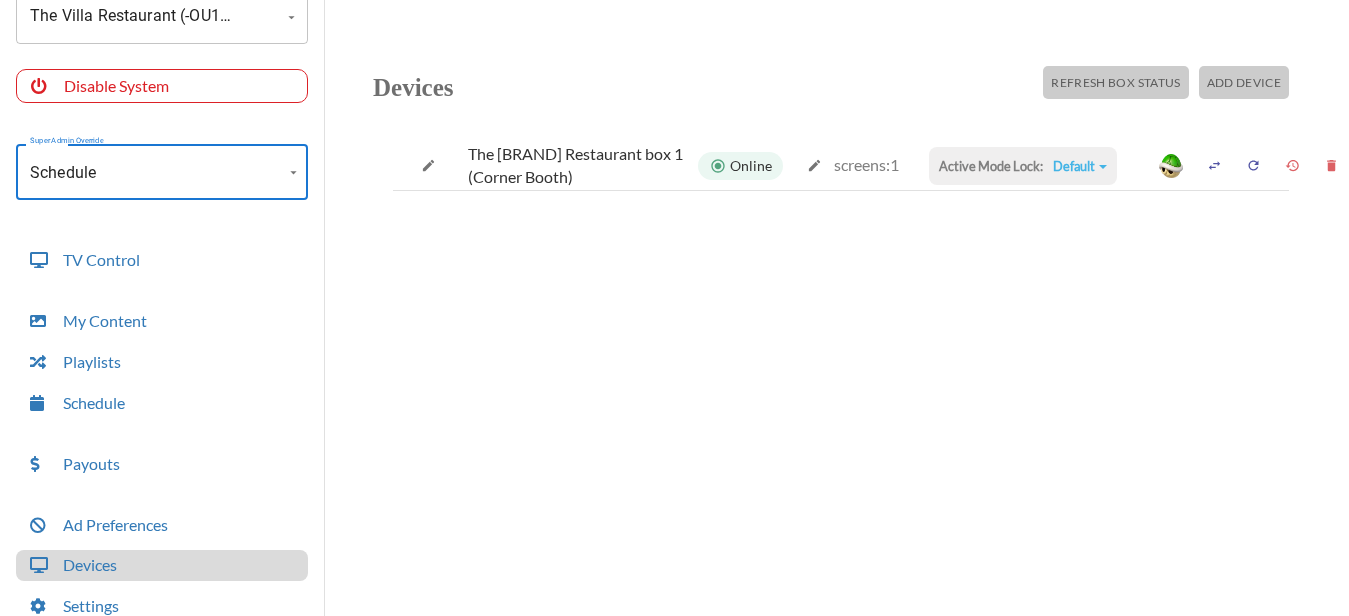 click on "Add Device" at bounding box center (1115, 82) 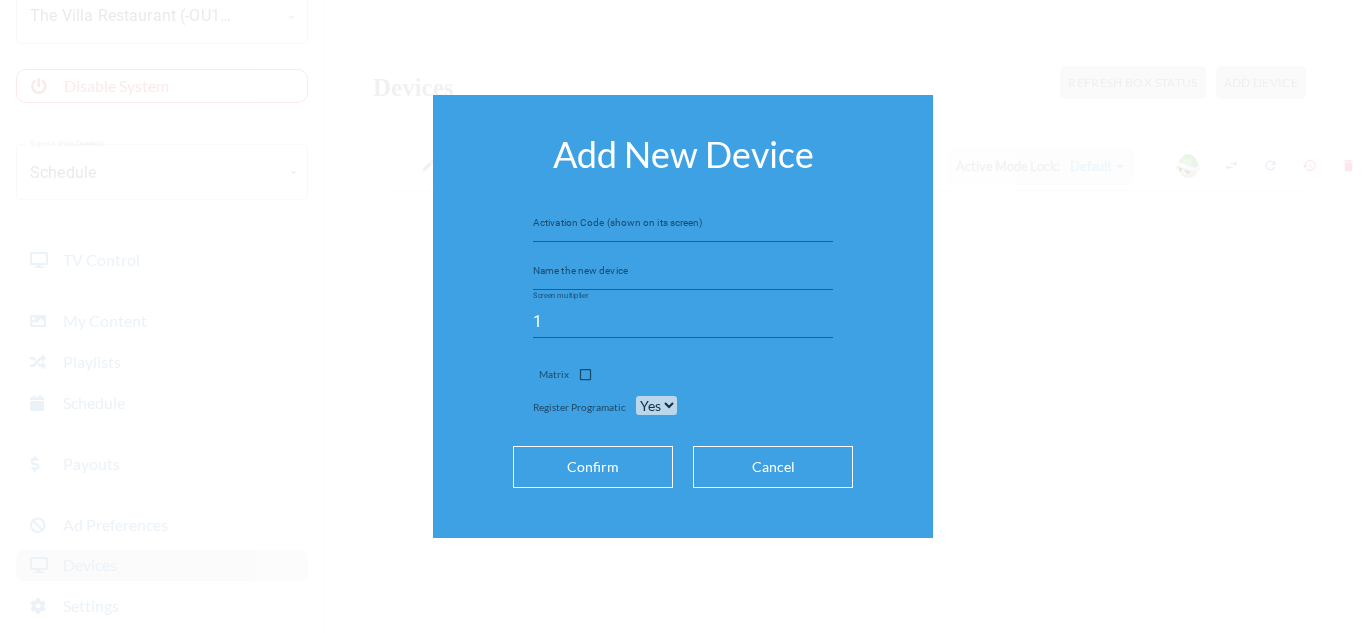 click at bounding box center (683, 226) 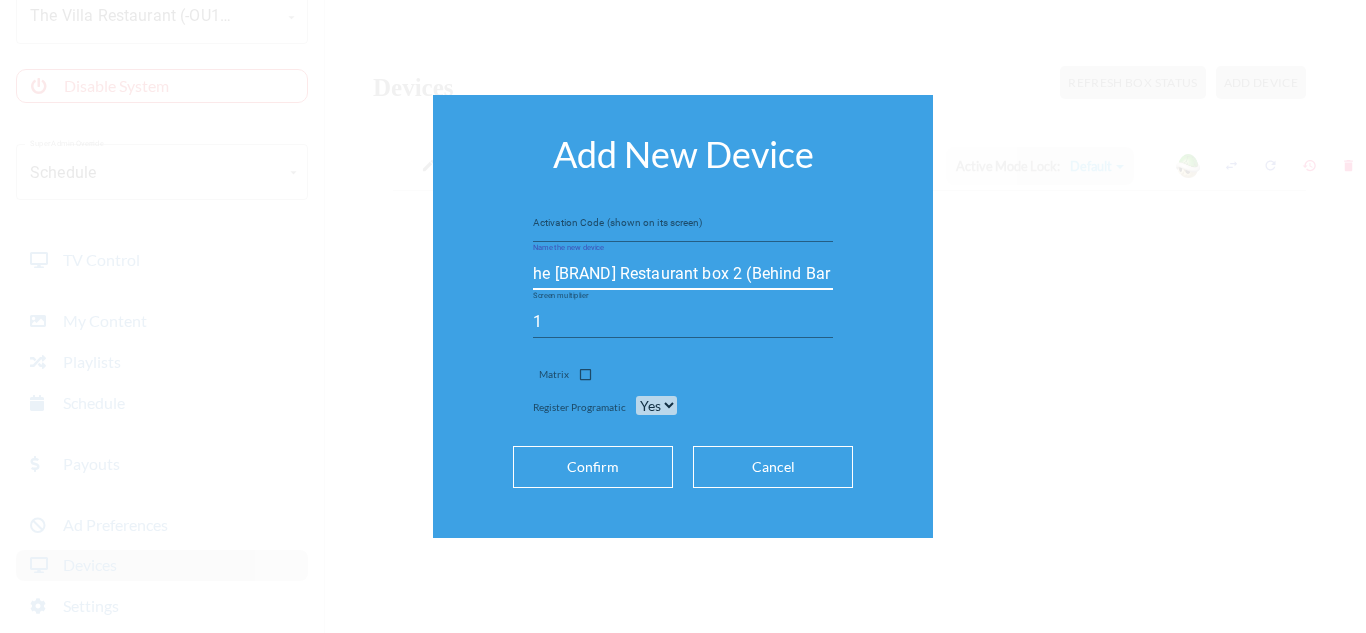 scroll, scrollTop: 0, scrollLeft: 15, axis: horizontal 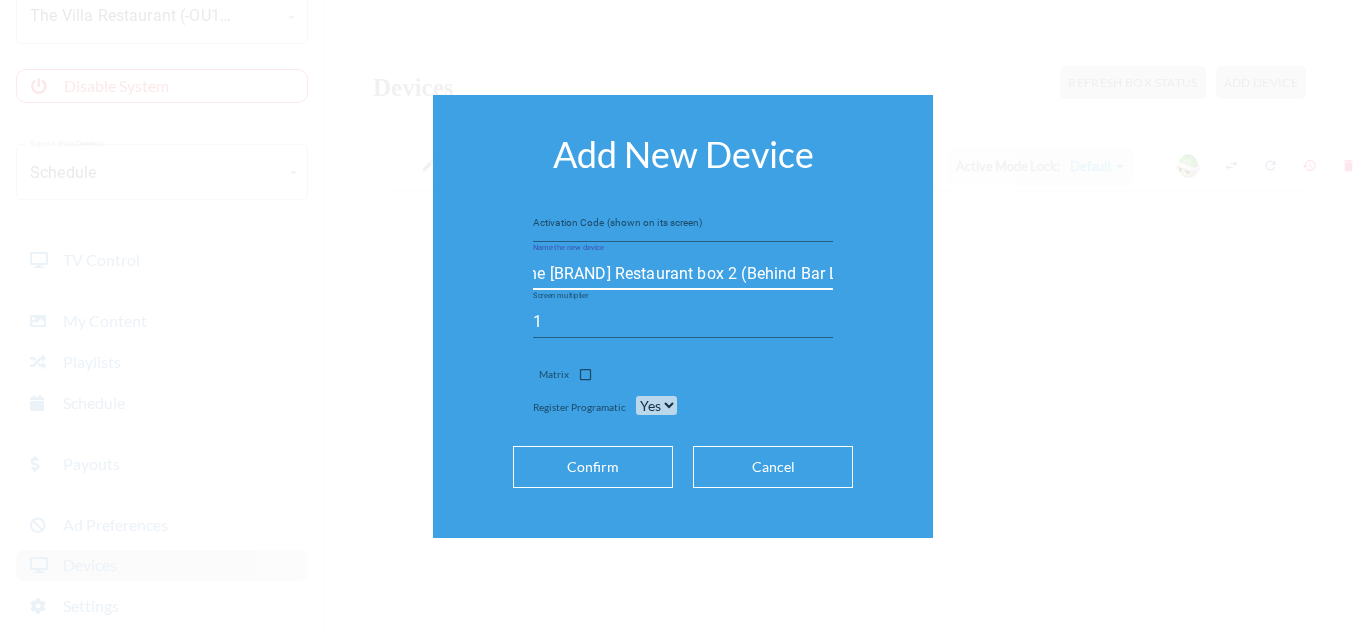 type on "The [BRAND] Restaurant box 2 (Behind Bar Left)" 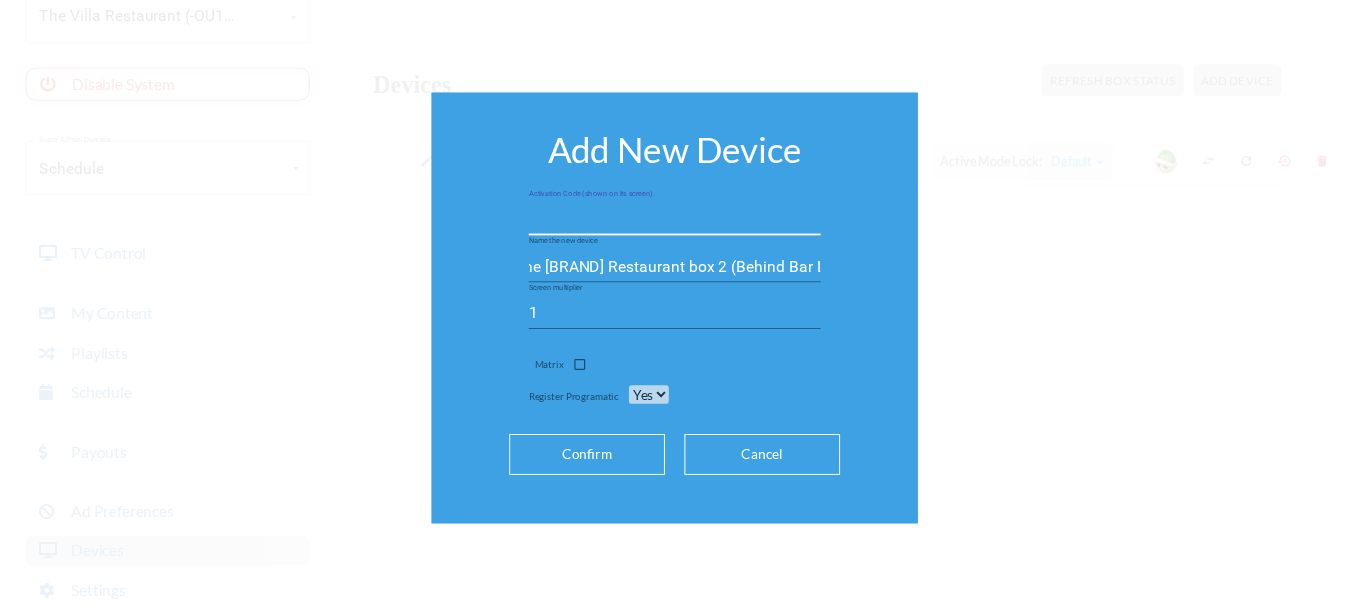 scroll, scrollTop: 0, scrollLeft: 0, axis: both 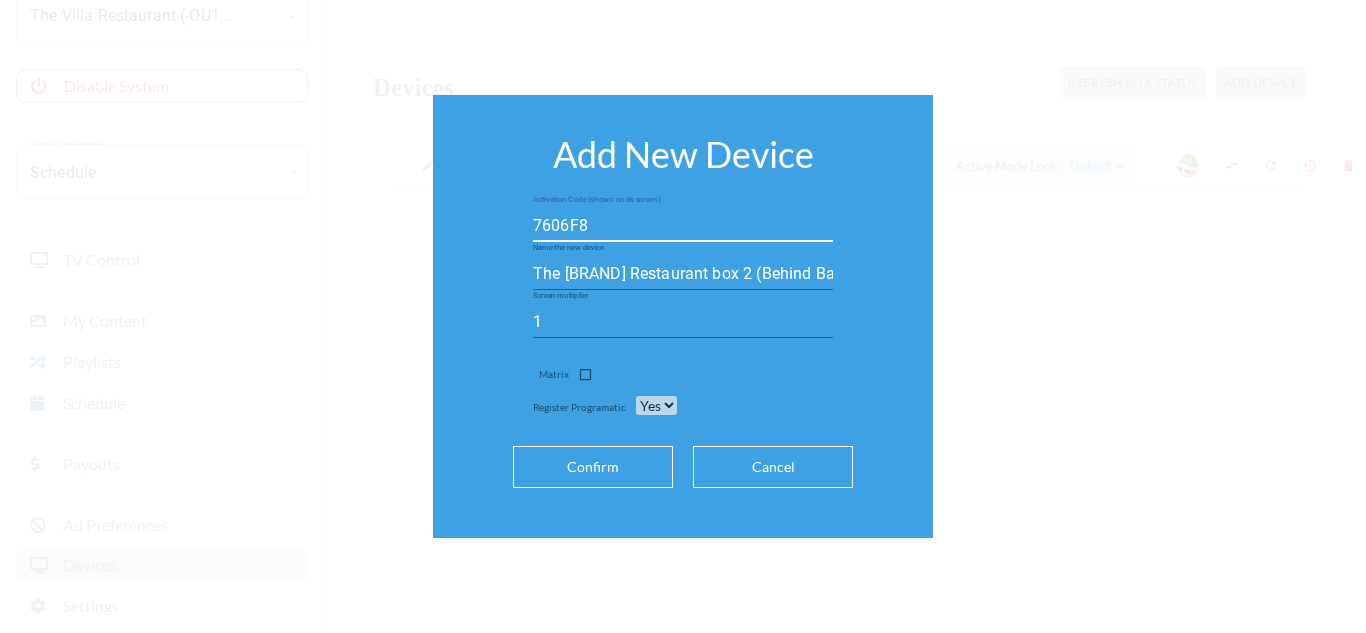 type on "7606F8" 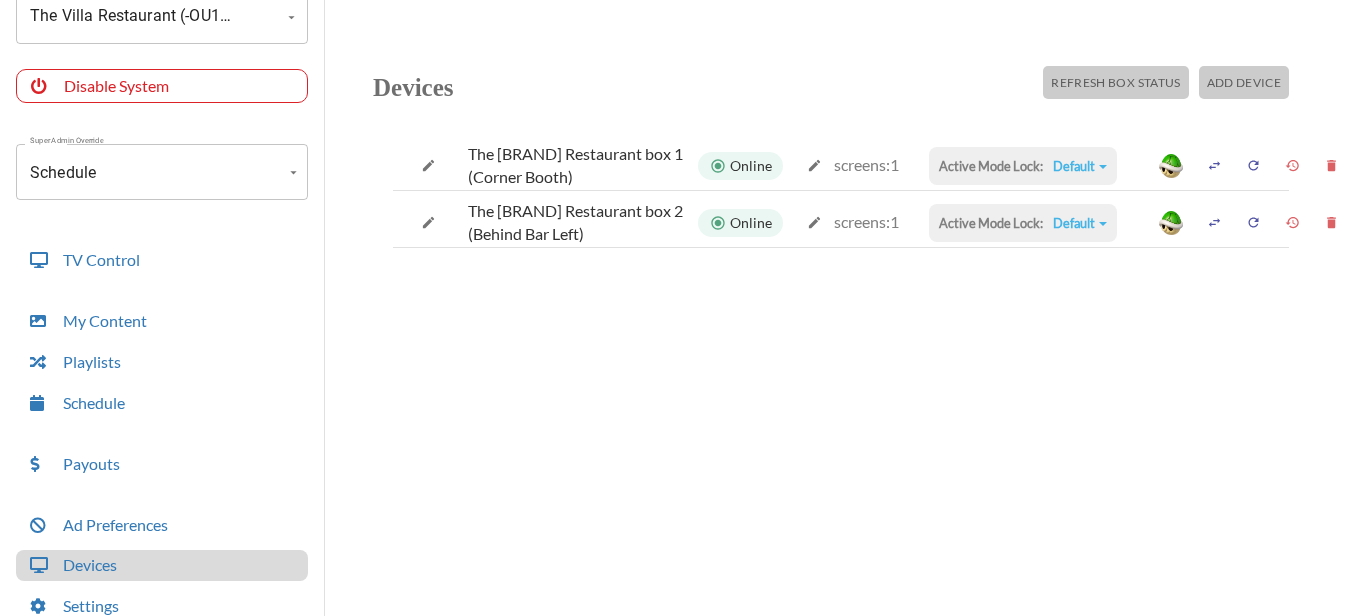 click on "Default" at bounding box center (1080, 166) 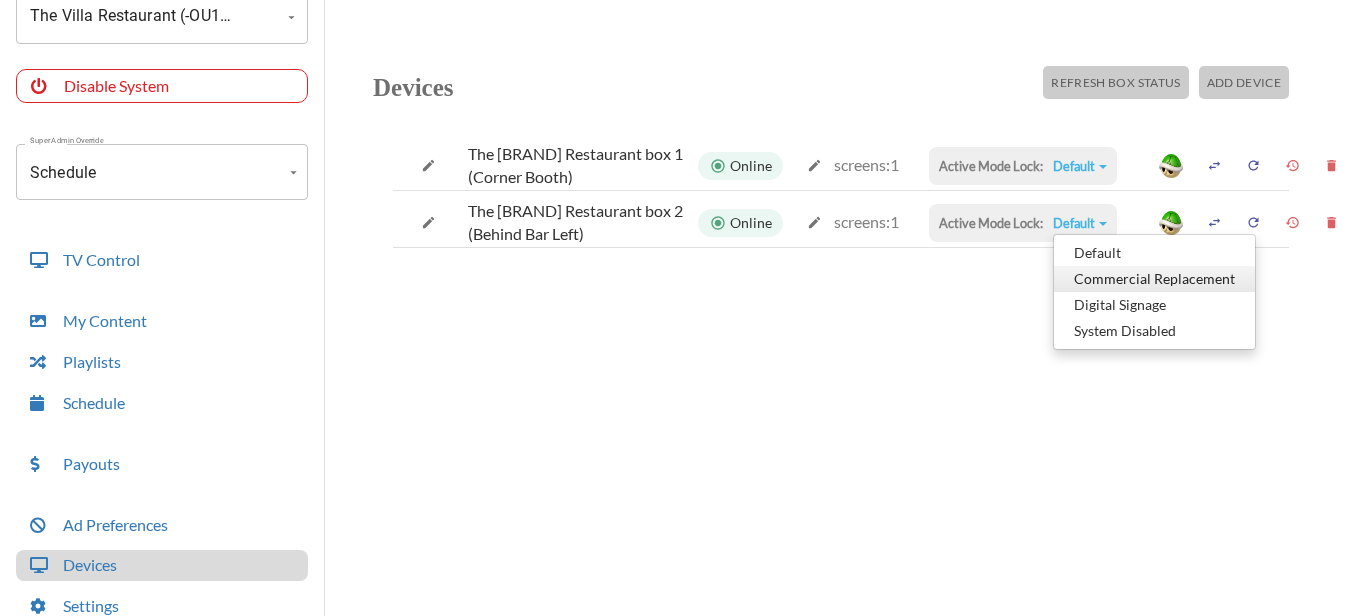 click on "Commercial Replacement" at bounding box center (1154, 253) 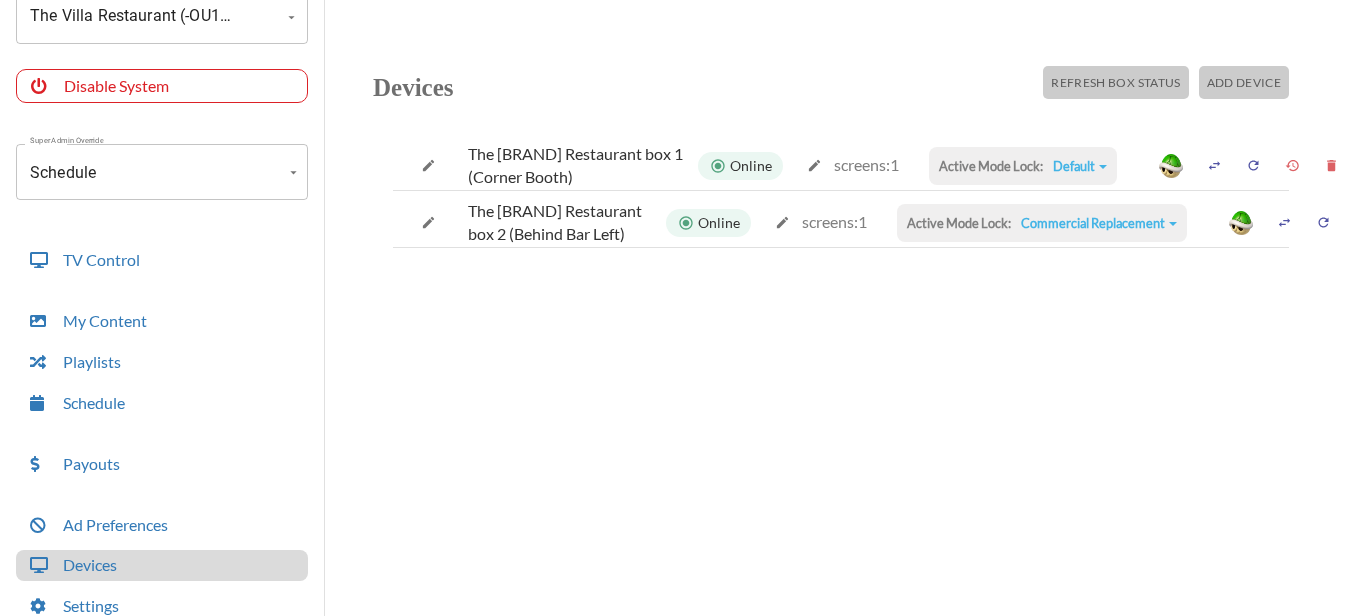 click on "Commercial Replacement" at bounding box center [1080, 166] 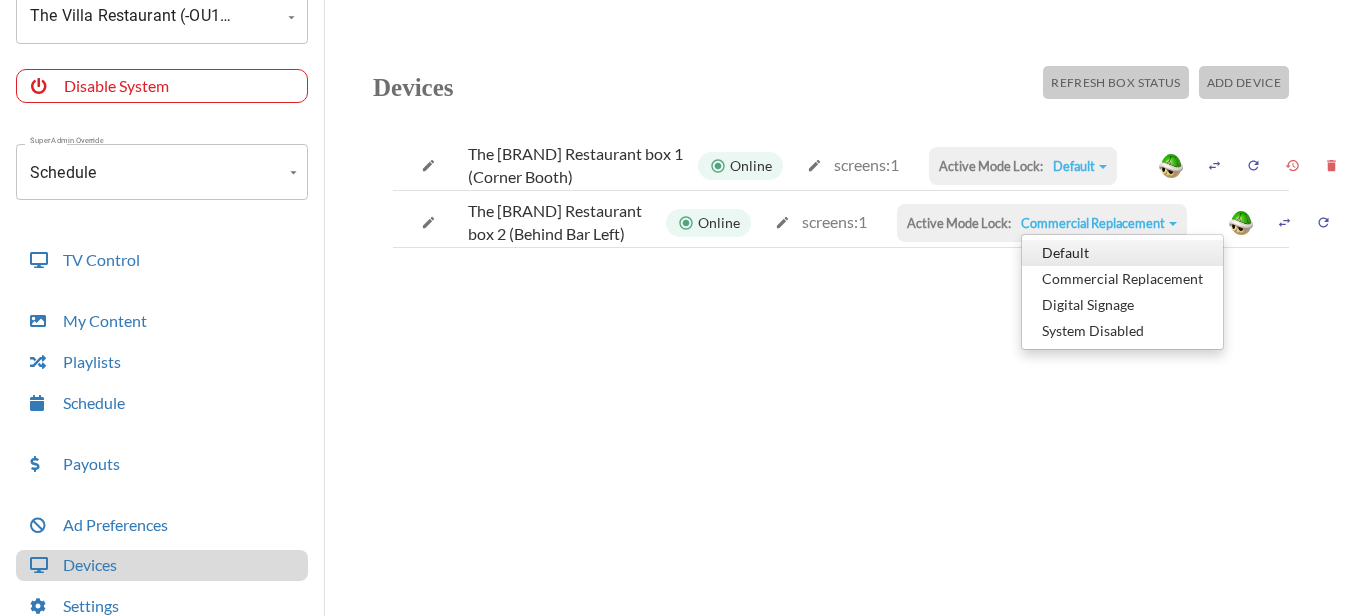 click on "Default" at bounding box center [1122, 253] 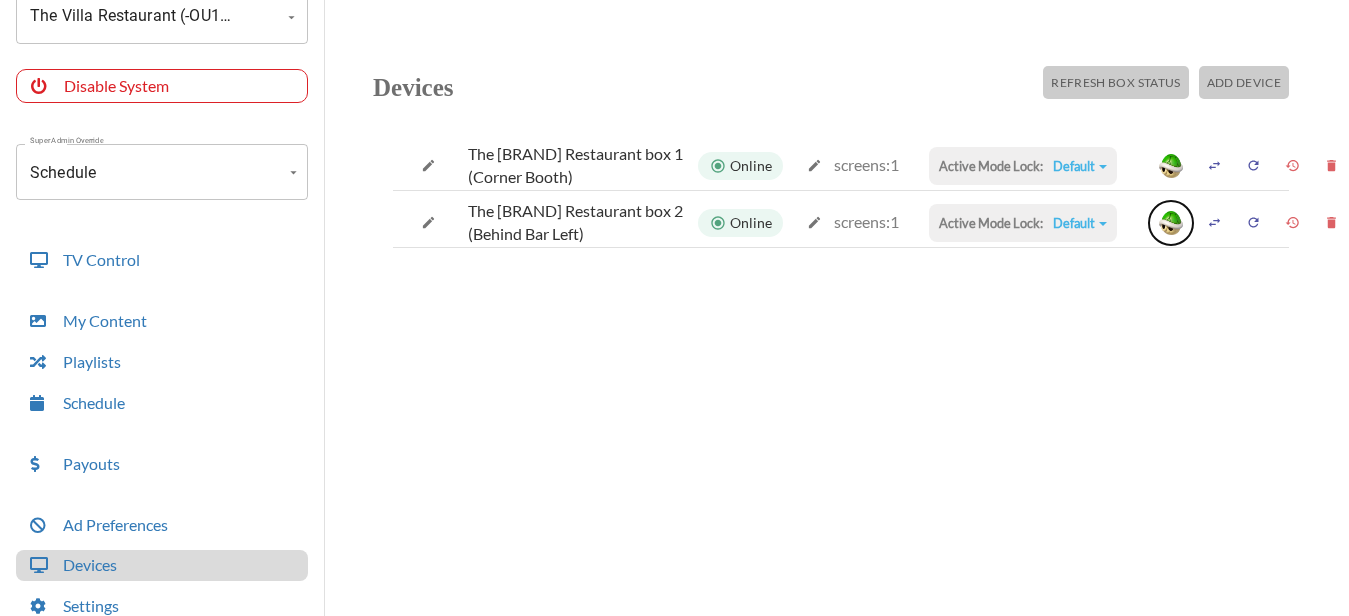 click at bounding box center [1171, 223] 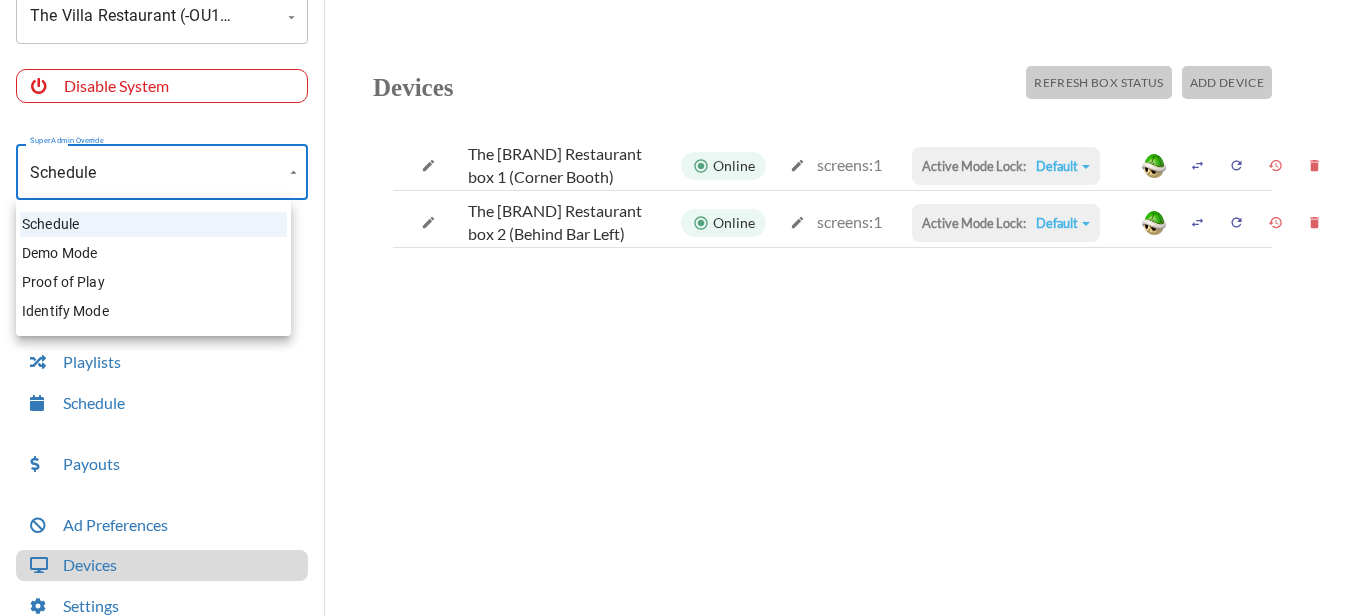 click on "Account The [BRAND] Restaurant (-OU1UomnYRYPzZfDWHi2) Account Disable System Super Admin Override Schedule Schedule Mode Mode TV Control My Content Playlists Schedule Payouts Ad Preferences Devices Settings Super Admin Dashboard Ad Manager Log Out Devices Refresh Box Status Add Device The [BRAND] Restaurant box 1 (Corner Booth) Online screens:  1 Active Mode Lock:  Default   Default Commercial Replacement Digital Signage System Disabled The [BRAND] Restaurant box 2 (Behind Bar Left) Online screens:  1 Active Mode Lock:  Default   Default Commercial Replacement Digital Signage System Disabled Schedule Demo Mode Proof of Play Identify Mode" at bounding box center (674, 313) 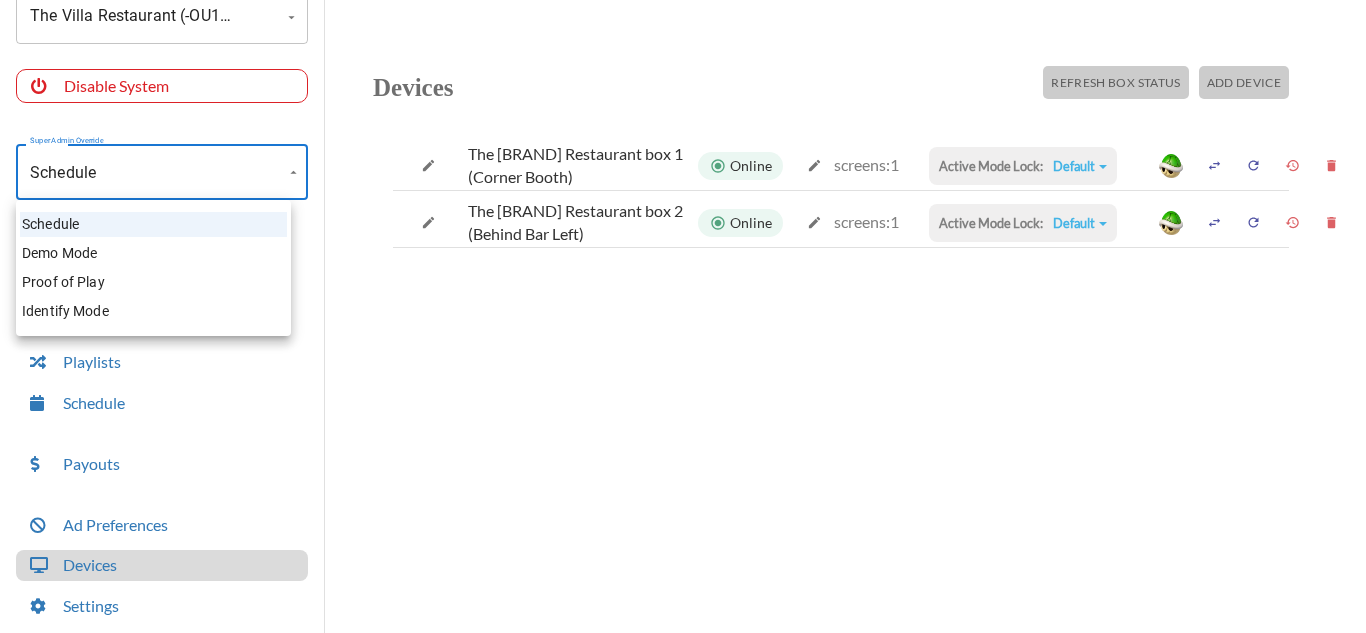 drag, startPoint x: 126, startPoint y: 185, endPoint x: 89, endPoint y: 244, distance: 69.641945 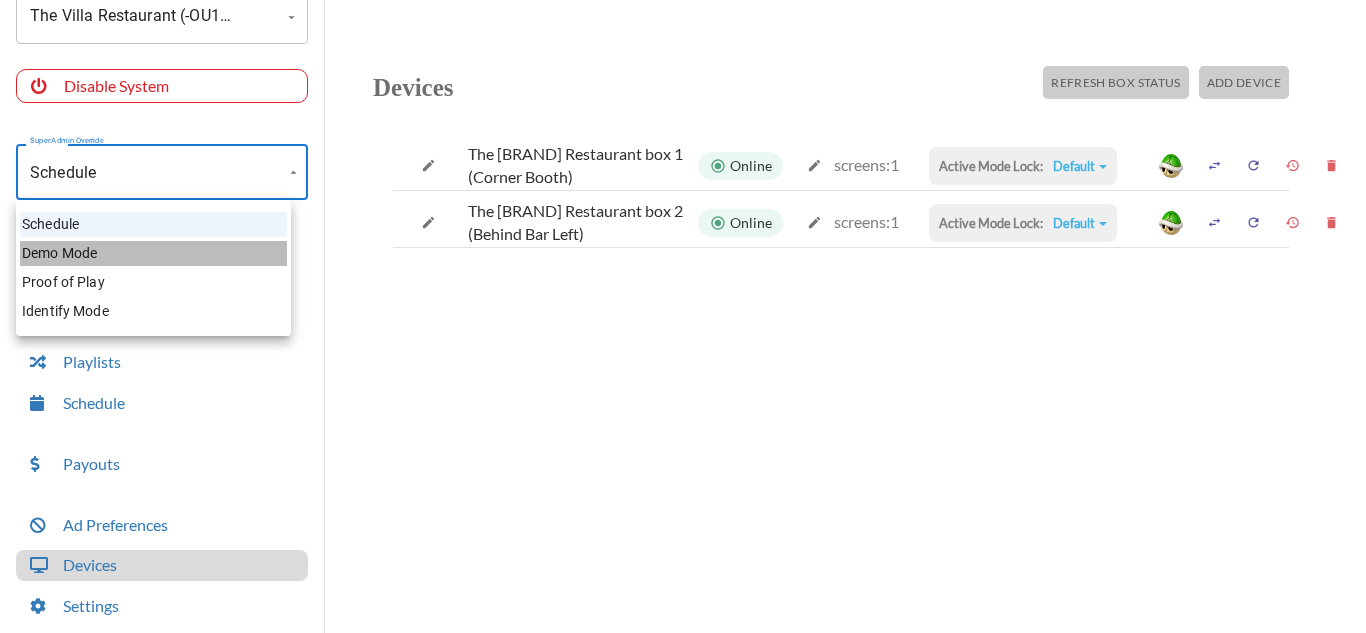 click on "Demo Mode" at bounding box center (153, 253) 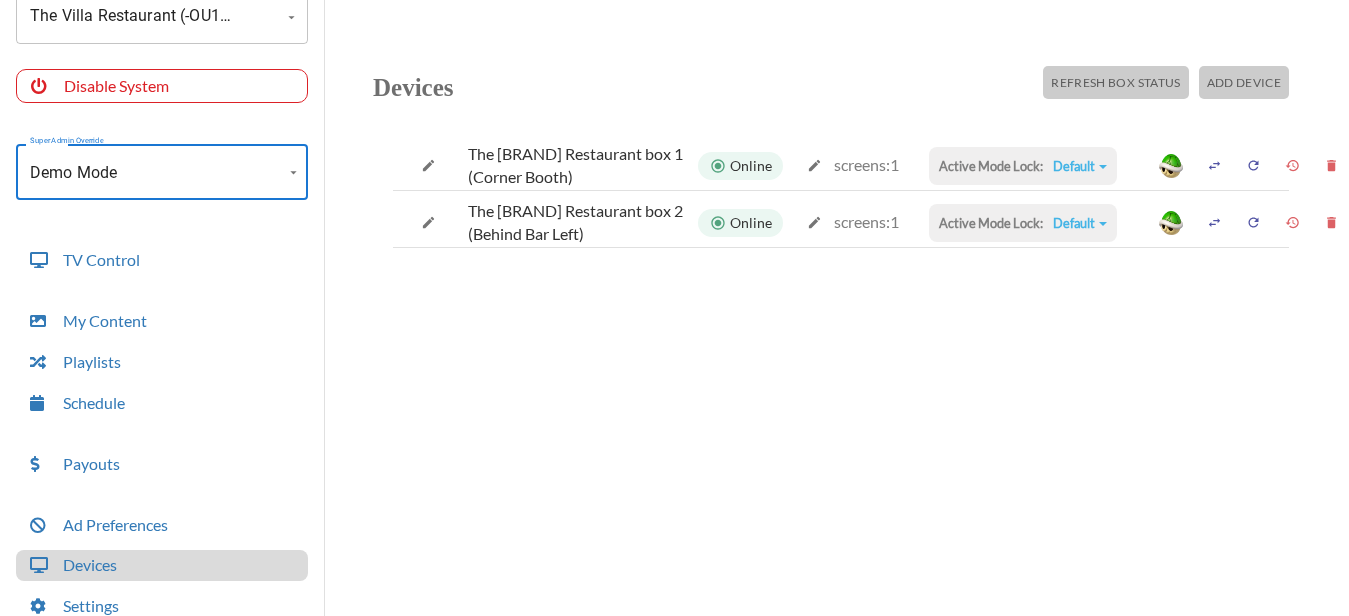 click on "Account The [BRAND] Restaurant (-OU1UomnYRYPzZfDWHi2) Account Disable System Super Admin Override Demo Mode Demo Mode Mode TV Control My Content Playlists Schedule Payouts Ad Preferences Devices Settings Super Admin Dashboard Ad Manager Log Out Devices Refresh Box Status Add Device The [BRAND] Restaurant box 1 (Corner Booth) Online screens:  1 Active Mode Lock:  Default   Default Commercial Replacement Digital Signage System Disabled The [BRAND] Restaurant box 2 (Behind Bar Left) Online screens:  1 Active Mode Lock:  Default   Default Commercial Replacement Digital Signage System Disabled" at bounding box center [674, 313] 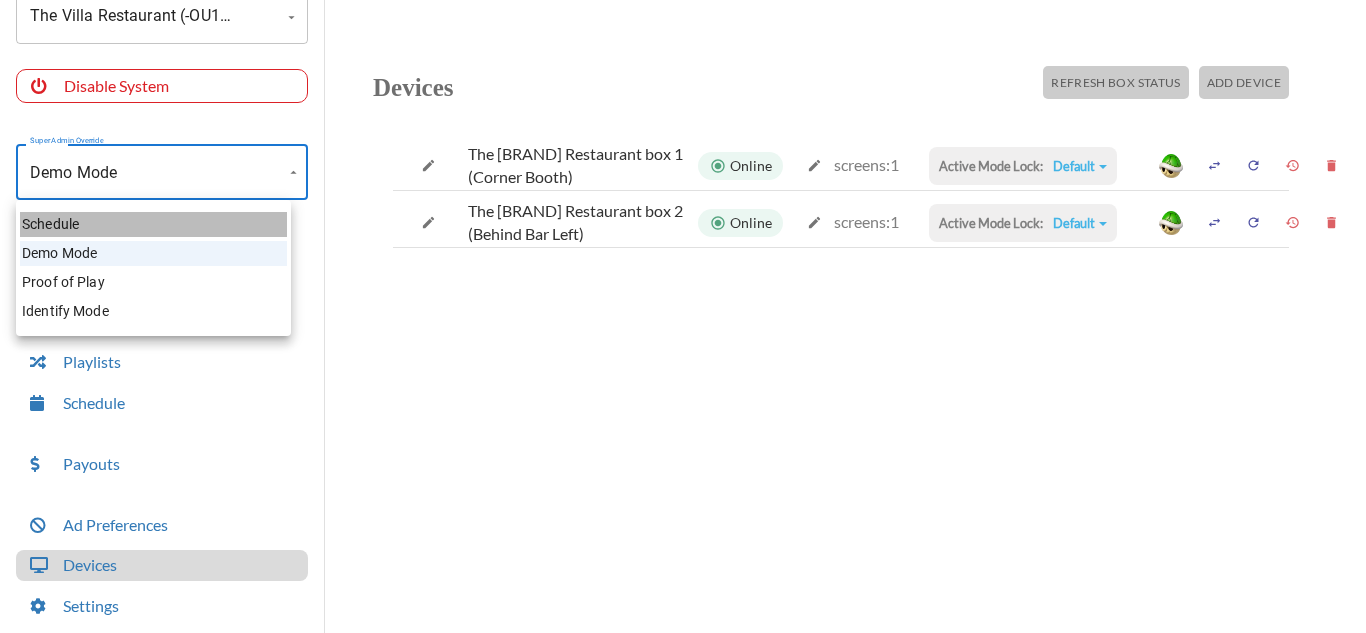 click on "Schedule" at bounding box center [153, 224] 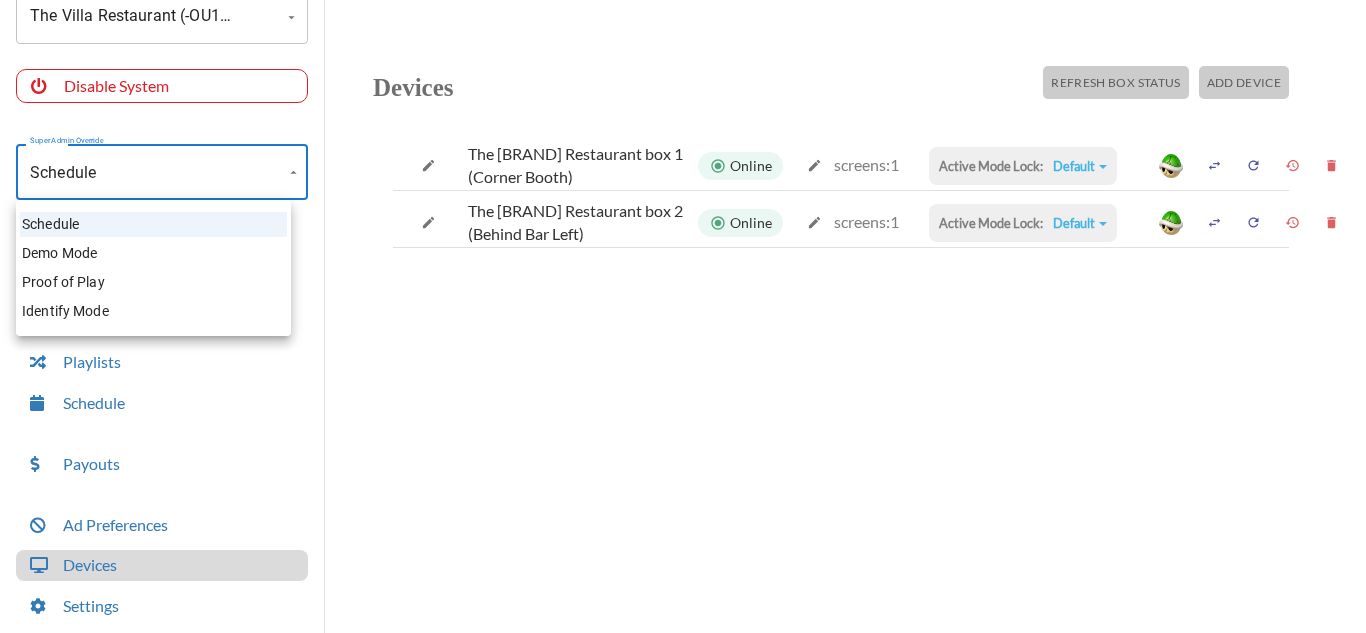 click on "Account The [BRAND] Restaurant (-OU1UomnYRYPzZfDWHi2) Account Disable System Super Admin Override Schedule Schedule Mode Mode TV Control My Content Playlists Schedule Payouts Ad Preferences Devices Settings Super Admin Dashboard Ad Manager Log Out Devices Refresh Box Status Add Device The [BRAND] Restaurant box 1 (Corner Booth) Online screens:  1 Active Mode Lock:  Default   Default Commercial Replacement Digital Signage System Disabled The [BRAND] Restaurant box 2 (Behind Bar Left) Online screens:  1 Active Mode Lock:  Default   Default Commercial Replacement Digital Signage System Disabled Schedule Demo Mode Proof of Play Identify Mode" at bounding box center [683, 321] 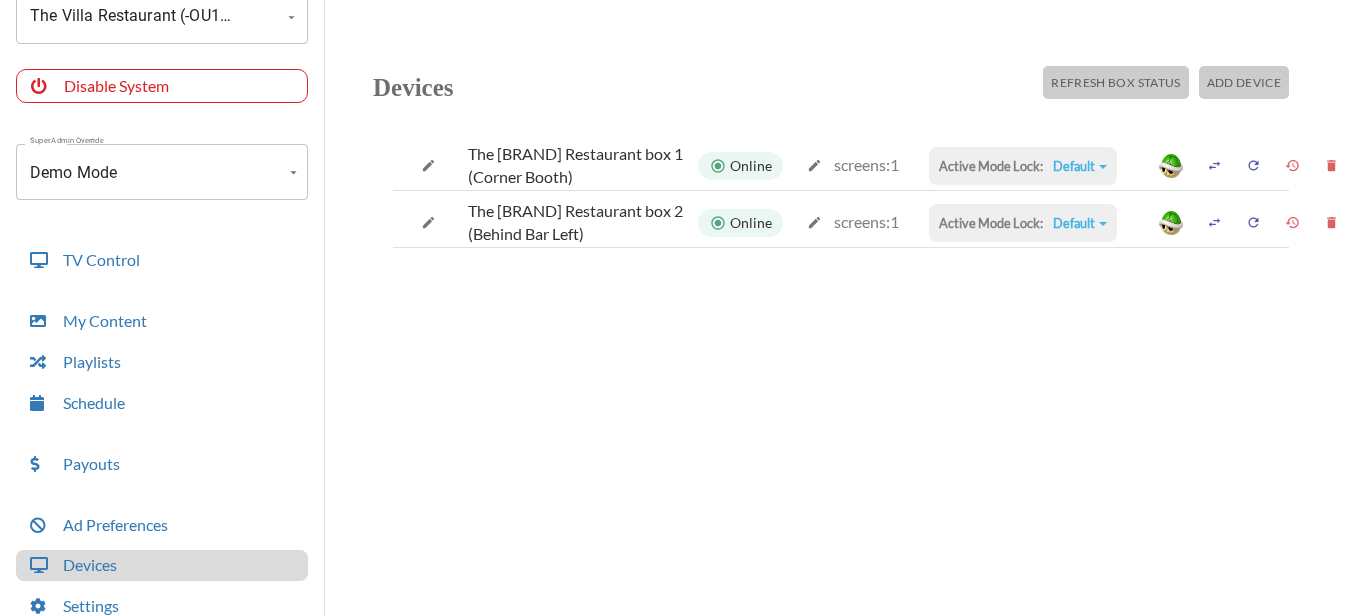 click on "Default" at bounding box center (1080, 166) 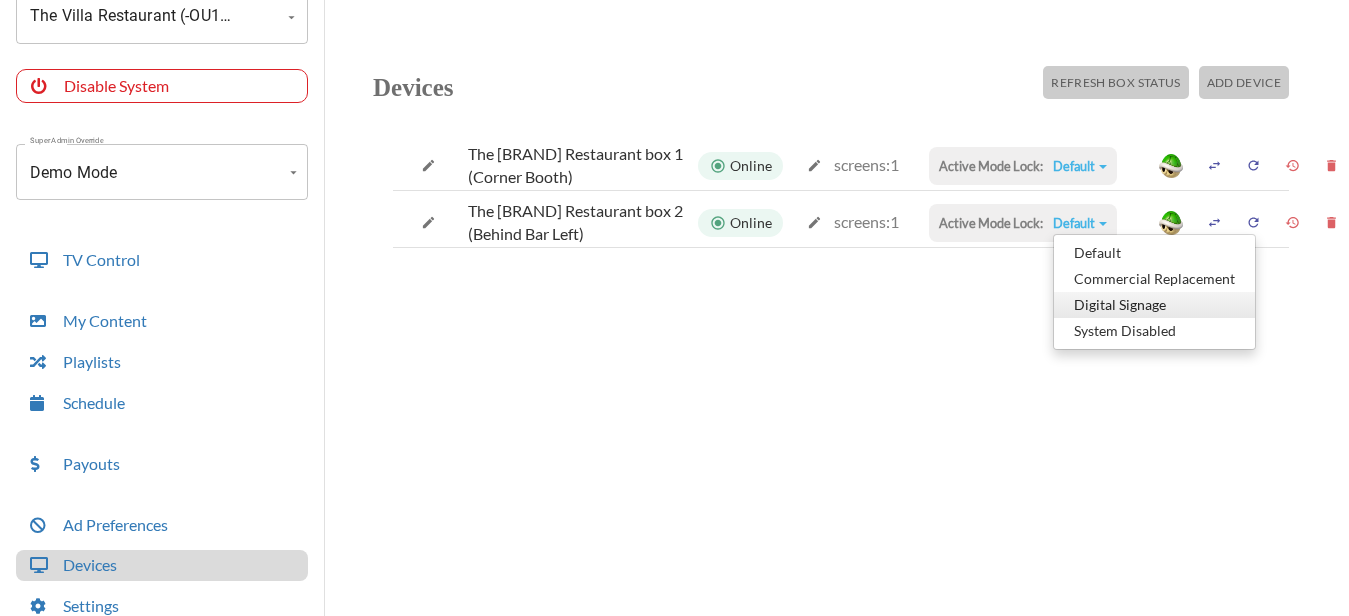 click on "Digital Signage" at bounding box center [1154, 253] 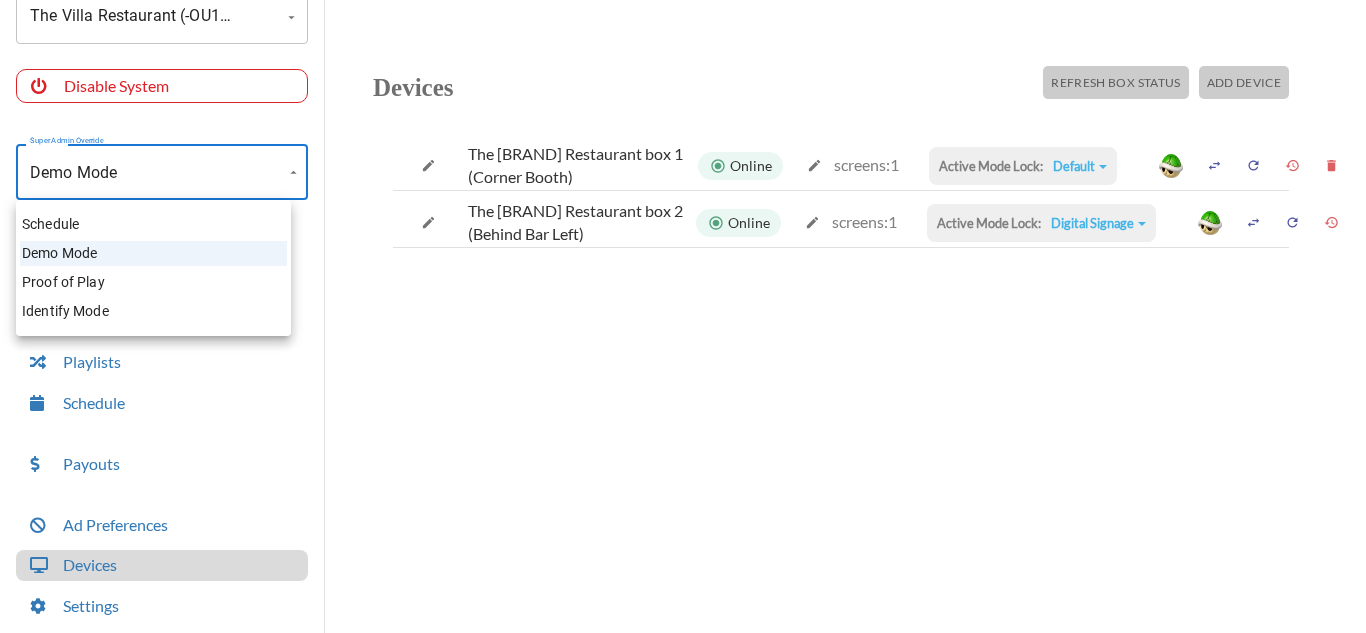click on "Account The [BRAND] Restaurant (-OU1UomnYRYPzZfDWHi2) Account Disable System Super Admin Override Demo Mode Demo Mode Mode TV Control My Content Playlists Schedule Payouts Ad Preferences Devices Settings Super Admin Dashboard Ad Manager Log Out Devices Refresh Box Status Add Device The [BRAND] Restaurant box 1 (Corner Booth) Online screens:  1 Active Mode Lock:  Default   Default Commercial Replacement Digital Signage System Disabled The [BRAND] Restaurant box 2 (Behind Bar Left) Online screens:  1 Active Mode Lock:  Digital Signage   Default Commercial Replacement Digital Signage System Disabled Schedule Demo Mode Proof of Play Identify Mode" at bounding box center (683, 321) 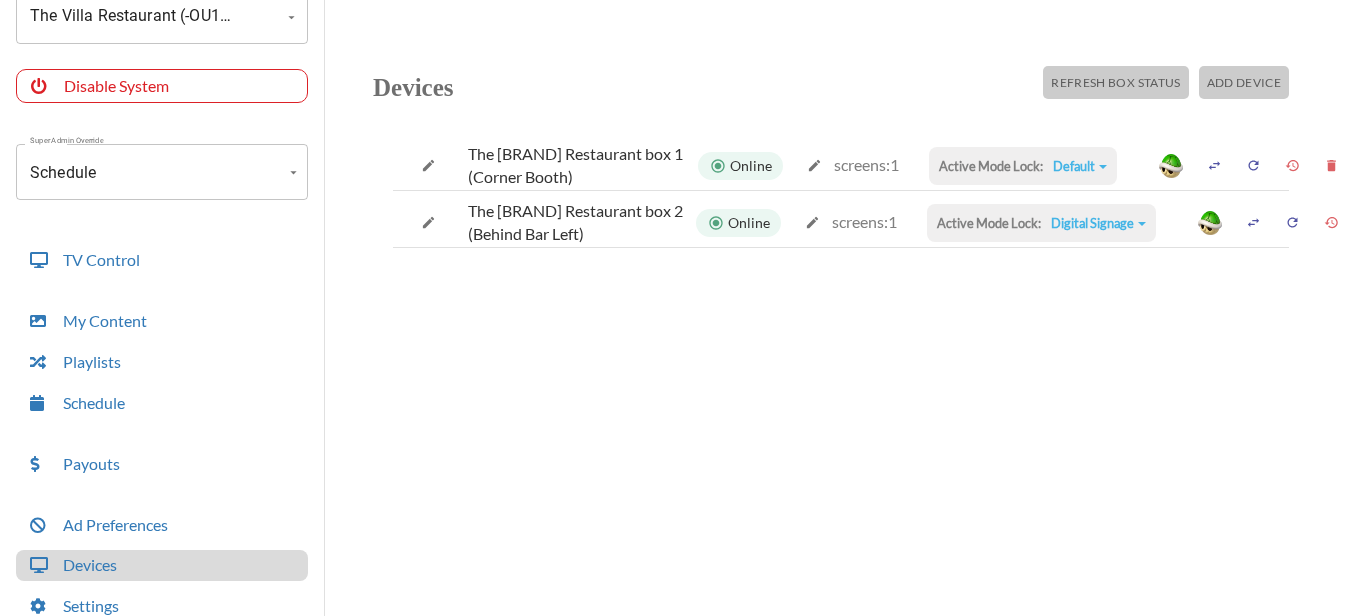 click on "Digital Signage   Default Commercial Replacement Digital Signage System Disabled" at bounding box center [1080, 166] 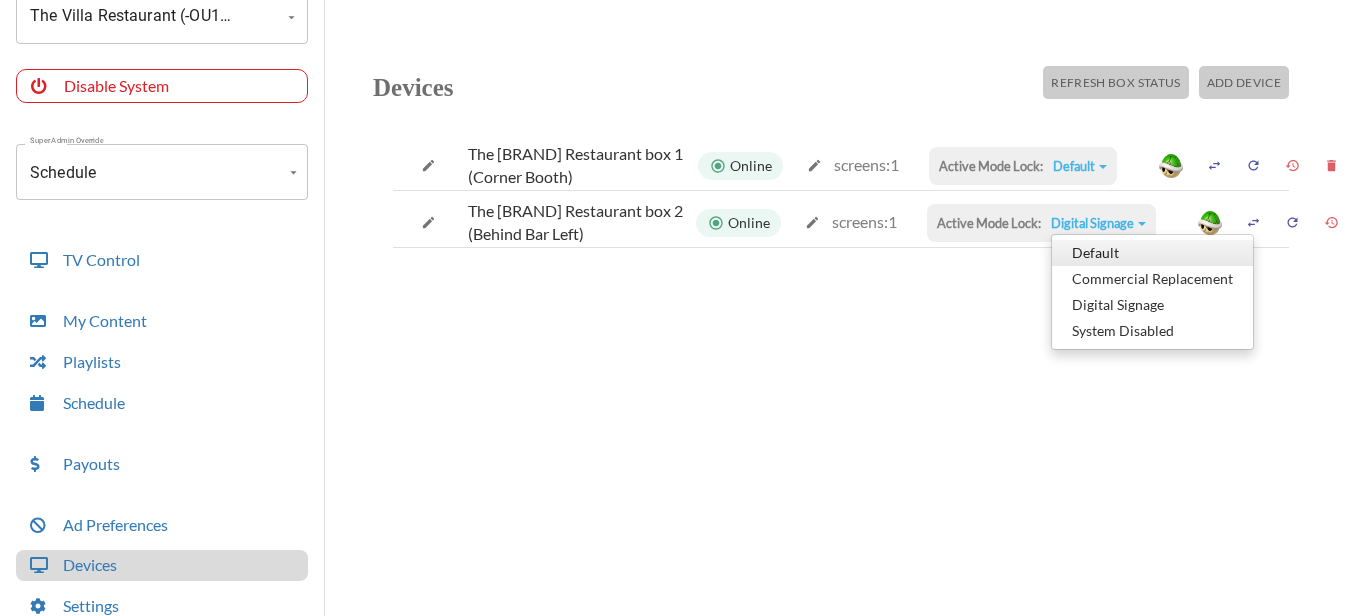 click on "Default" at bounding box center [1152, 253] 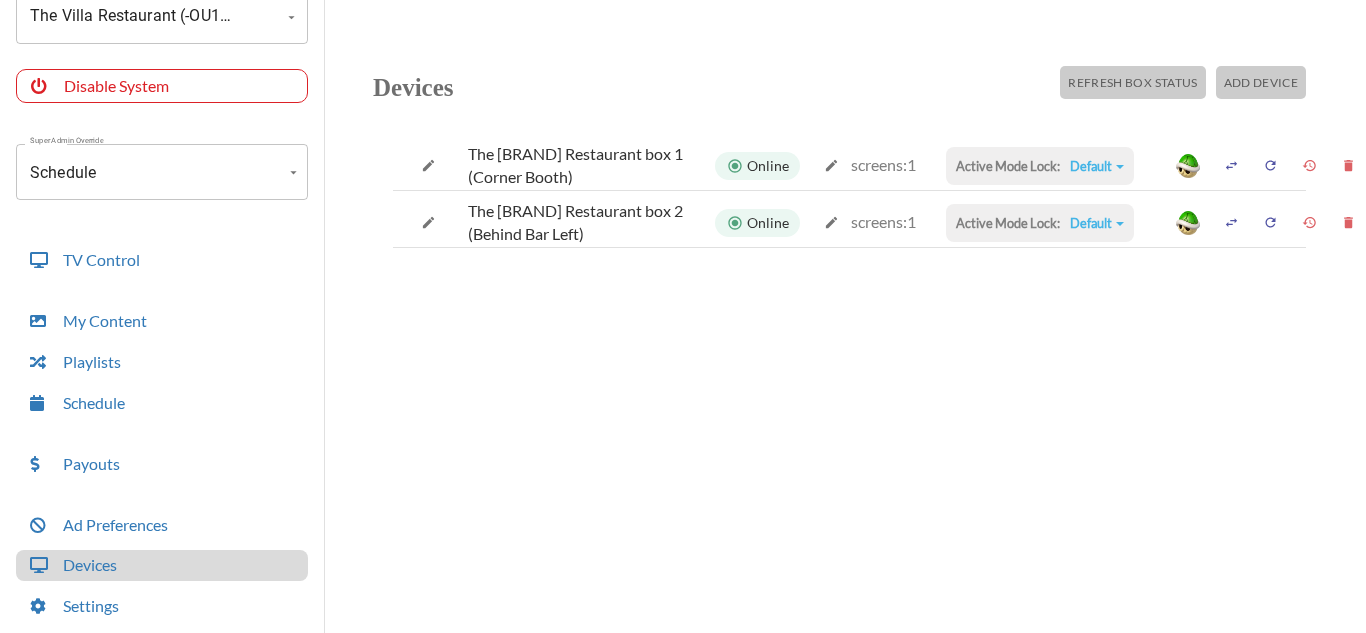 click on "Account The [BRAND] Restaurant (-OU1UomnYRYPzZfDWHi2) Account Disable System Super Admin Override Schedule Schedule Mode Mode TV Control My Content Playlists Schedule Payouts Ad Preferences Devices Settings Super Admin Dashboard Ad Manager Log Out Devices Refresh Box Status Add Device The [BRAND] Restaurant box 1 (Corner Booth) Online screens:  1 Active Mode Lock:  Default   Default Commercial Replacement Digital Signage System Disabled The [BRAND] Restaurant box 2 (Behind Bar Left) Online screens:  1 Active Mode Lock:  Default   Default Commercial Replacement Digital Signage System Disabled" at bounding box center (683, 321) 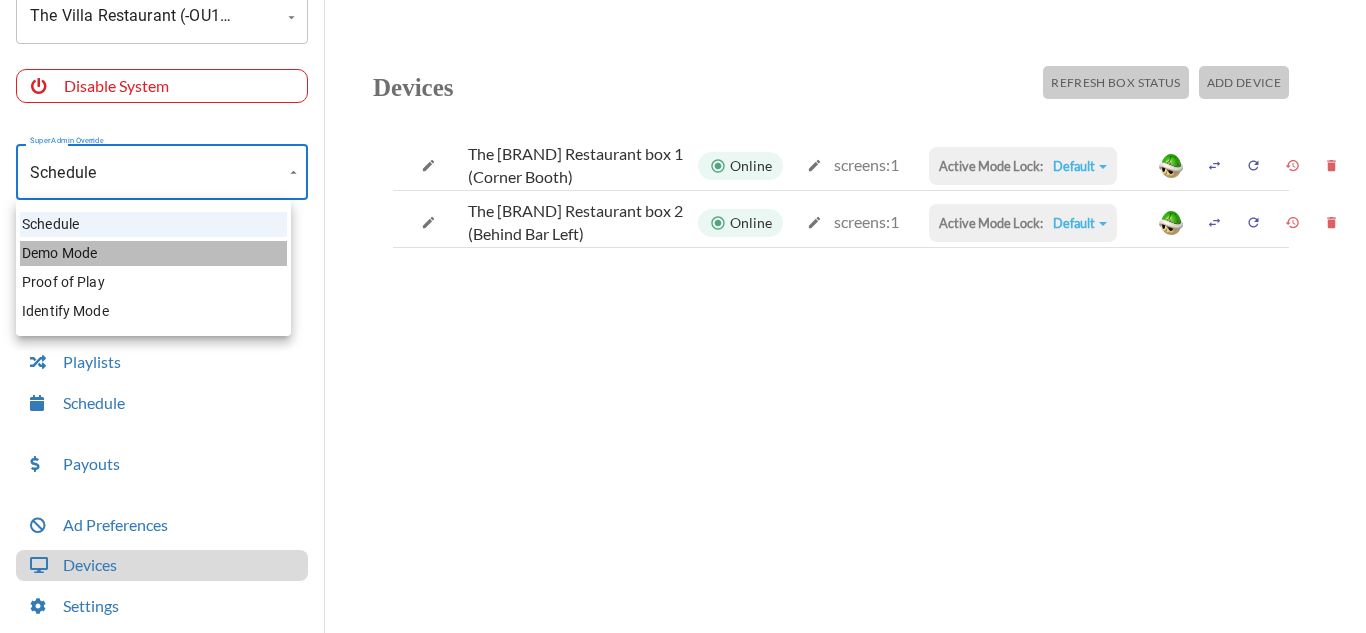 click on "Demo Mode" at bounding box center [153, 253] 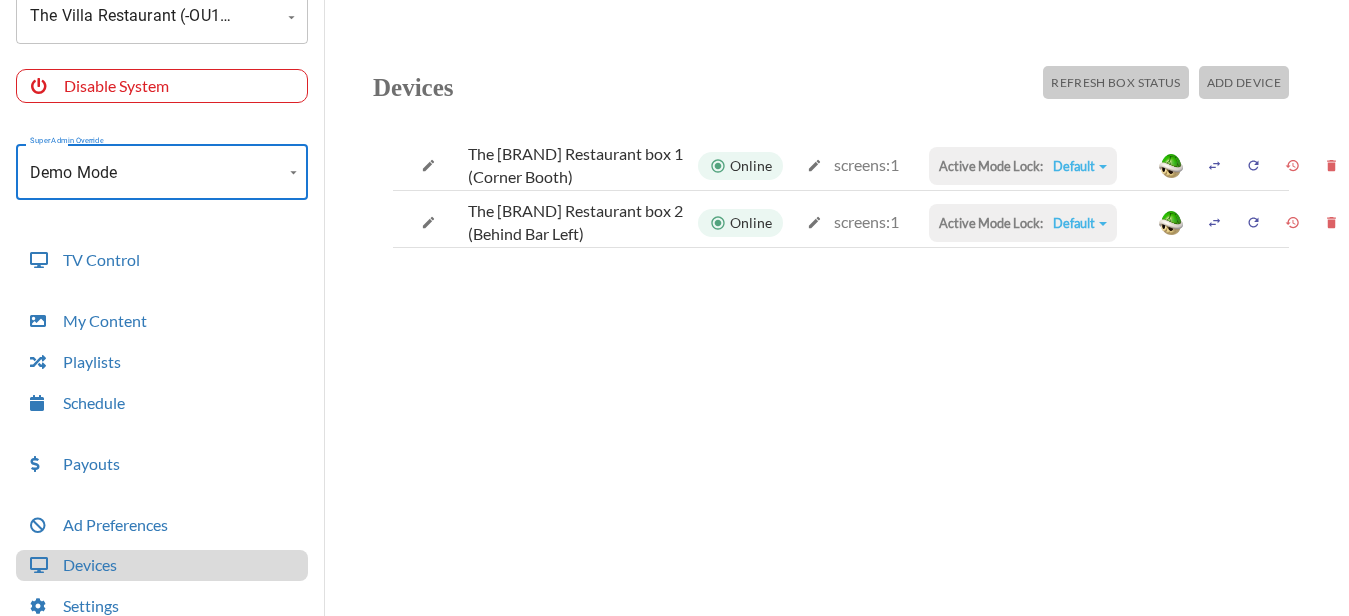 click on "Account The [BRAND] Restaurant (-OU1UomnYRYPzZfDWHi2) Account Disable System Super Admin Override Demo Mode Demo Mode Mode TV Control My Content Playlists Schedule Payouts Ad Preferences Devices Settings Super Admin Dashboard Ad Manager Log Out Devices Refresh Box Status Add Device The [BRAND] Restaurant box 1 (Corner Booth) Online screens:  1 Active Mode Lock:  Default   Default Commercial Replacement Digital Signage System Disabled The [BRAND] Restaurant box 2 (Behind Bar Left) Online screens:  1 Active Mode Lock:  Default   Default Commercial Replacement Digital Signage System Disabled" at bounding box center (674, 313) 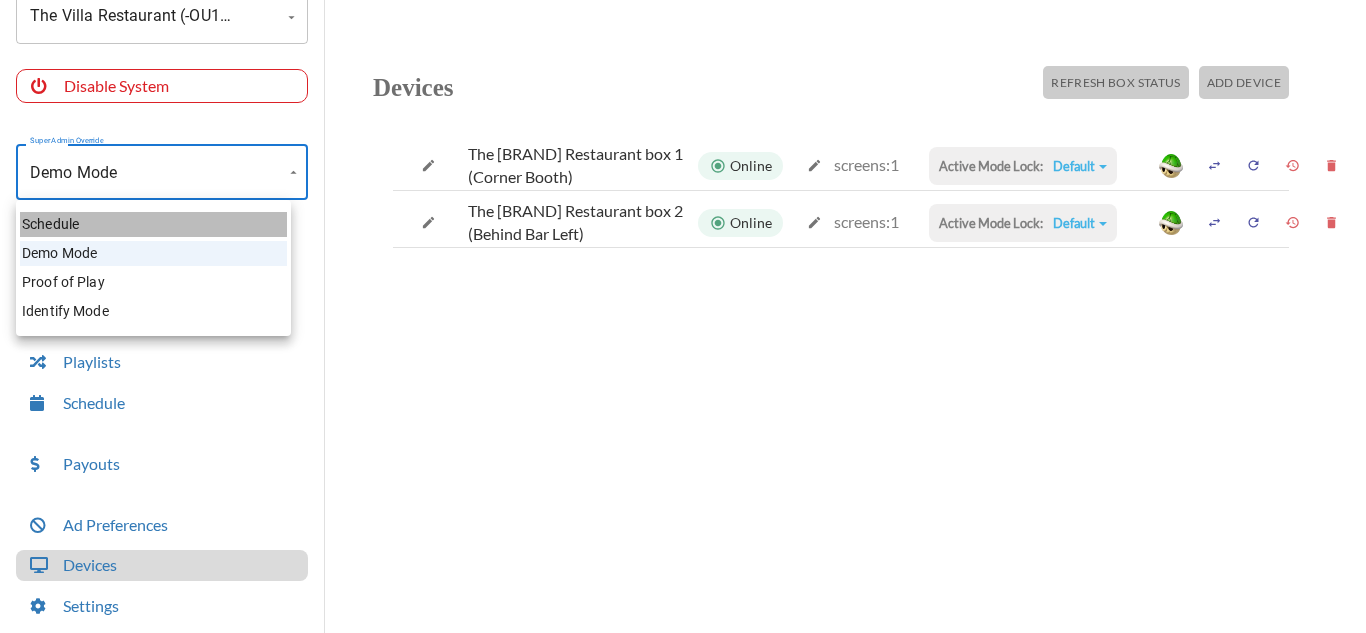 click on "Schedule" at bounding box center [153, 224] 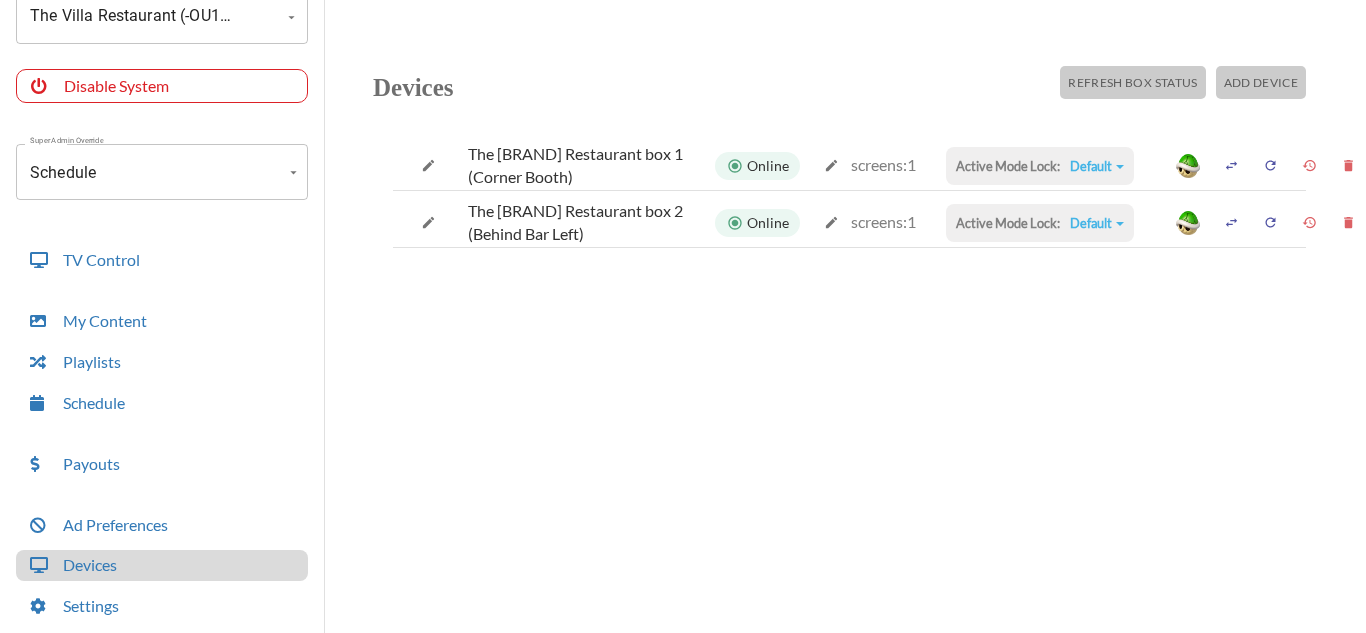 click on "Account The [BRAND] Restaurant (-OU1UomnYRYPzZfDWHi2) Account Disable System Super Admin Override Schedule Schedule Mode Mode TV Control My Content Playlists Schedule Payouts Ad Preferences Devices Settings Super Admin Dashboard Ad Manager Log Out Devices Refresh Box Status Add Device The [BRAND] Restaurant box 1 (Corner Booth) Online screens:  1 Active Mode Lock:  Default   Default Commercial Replacement Digital Signage System Disabled The [BRAND] Restaurant box 2 (Behind Bar Left) Online screens:  1 Active Mode Lock:  Default   Default Commercial Replacement Digital Signage System Disabled" at bounding box center (683, 321) 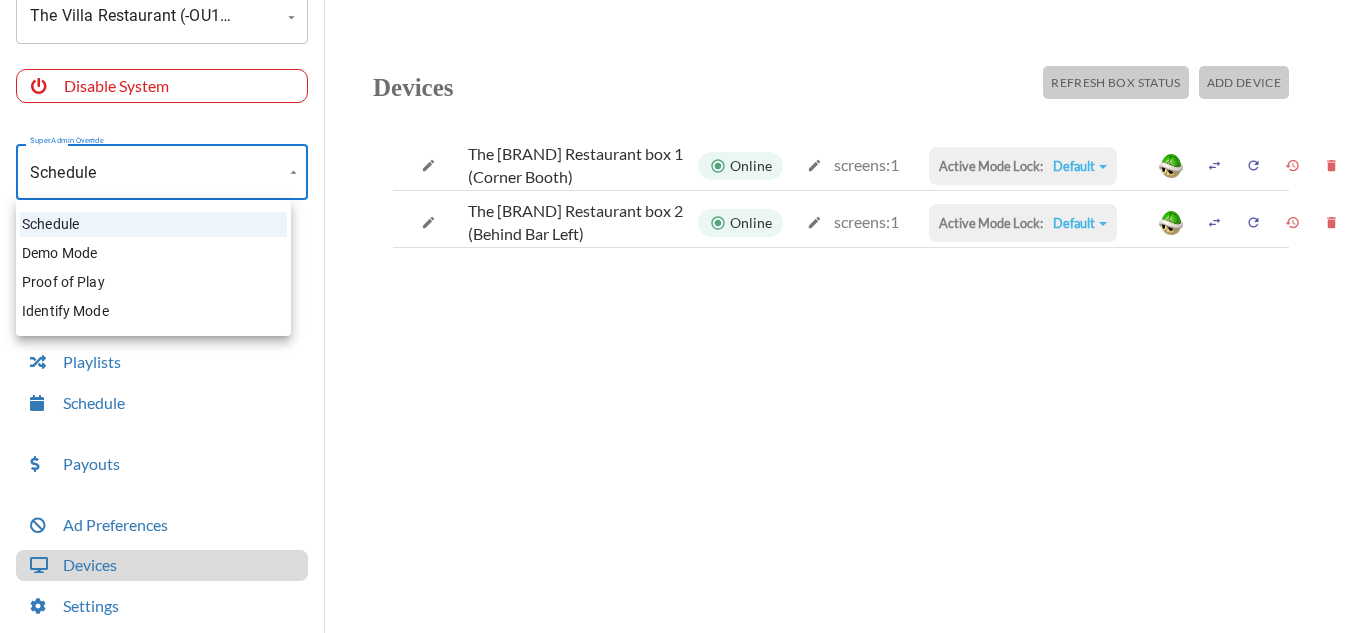 click at bounding box center (683, 316) 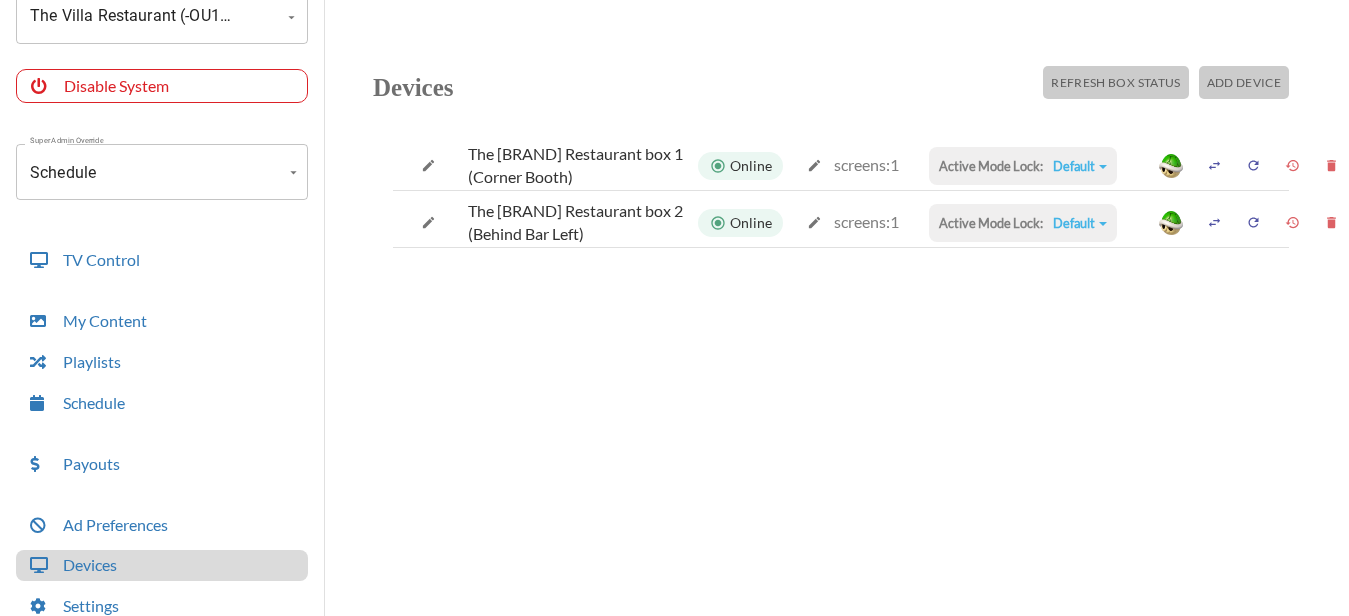 click on "Default   Default Commercial Replacement Digital Signage System Disabled" at bounding box center [1080, 166] 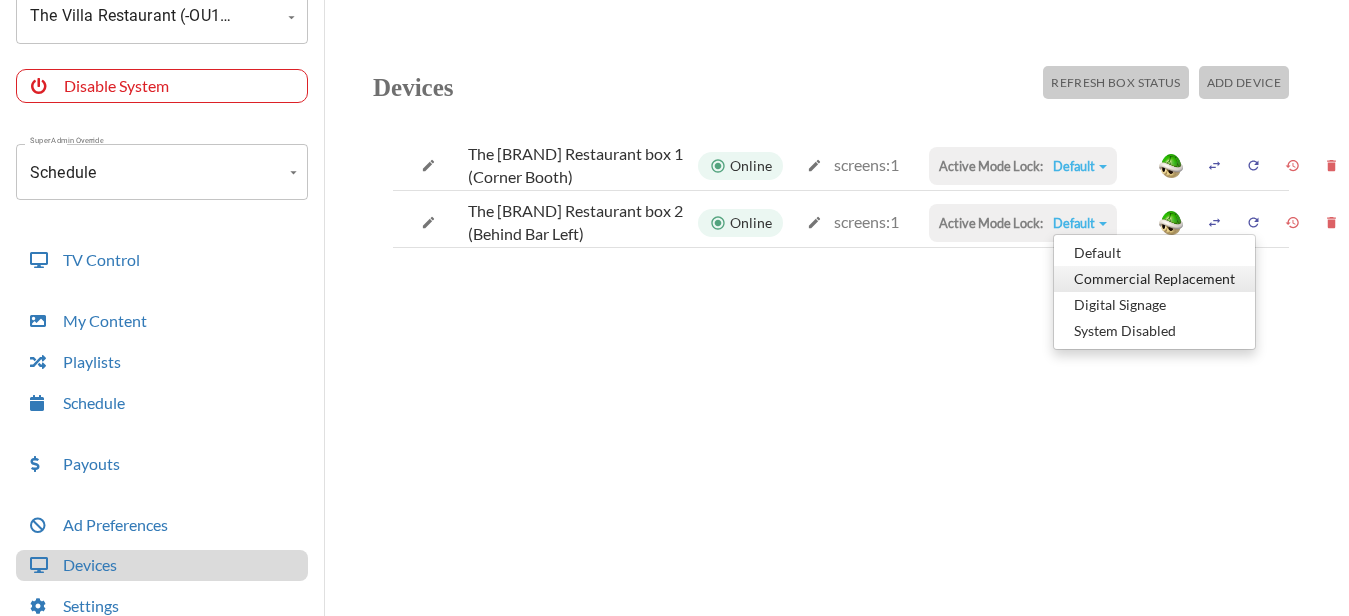 click on "Commercial Replacement" at bounding box center [1154, 253] 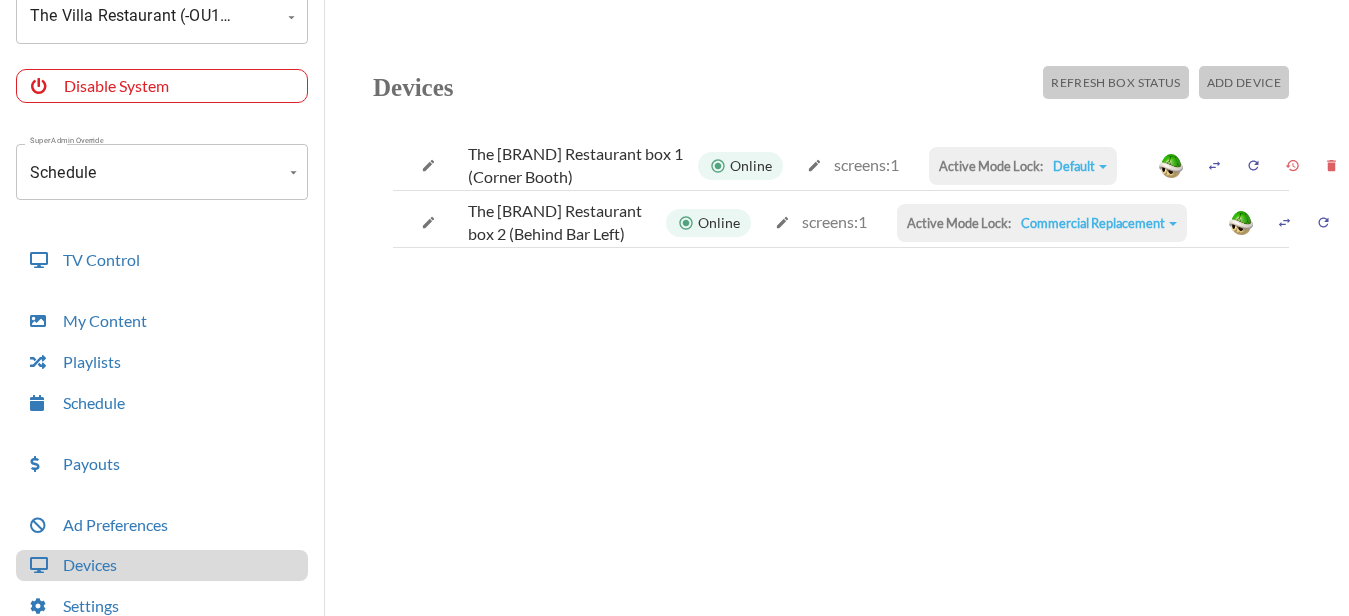 click on "Commercial Replacement" at bounding box center [1080, 166] 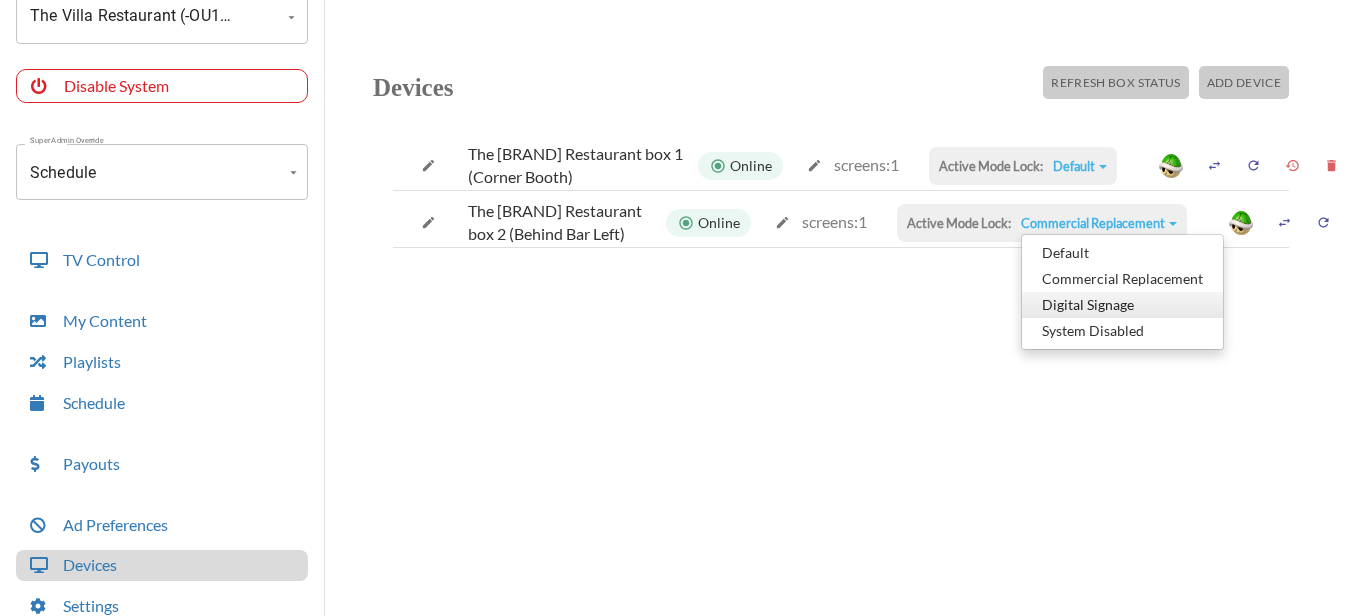 click on "Digital Signage" at bounding box center (1122, 253) 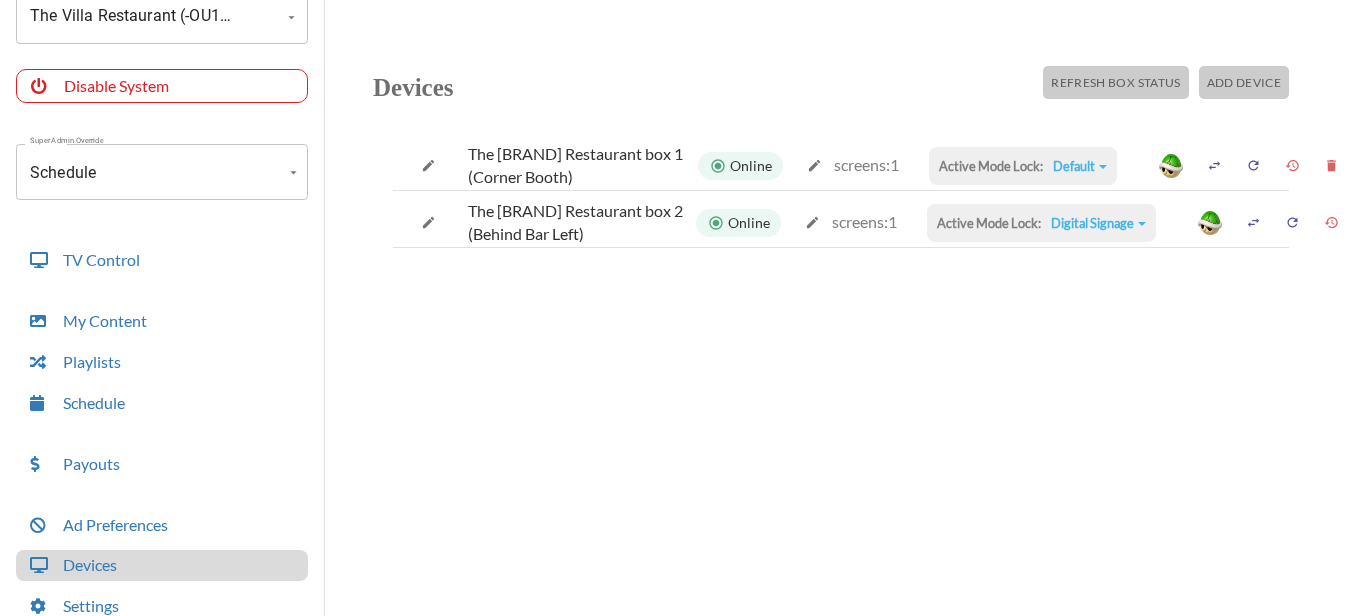 click on "Account The [BRAND] Restaurant (-OU1UomnYRYPzZfDWHi2) Account Disable System Super Admin Override Schedule Schedule Mode Mode TV Control My Content Playlists Schedule Payouts Ad Preferences Devices Settings Super Admin Dashboard Ad Manager Log Out" at bounding box center (162, 245) 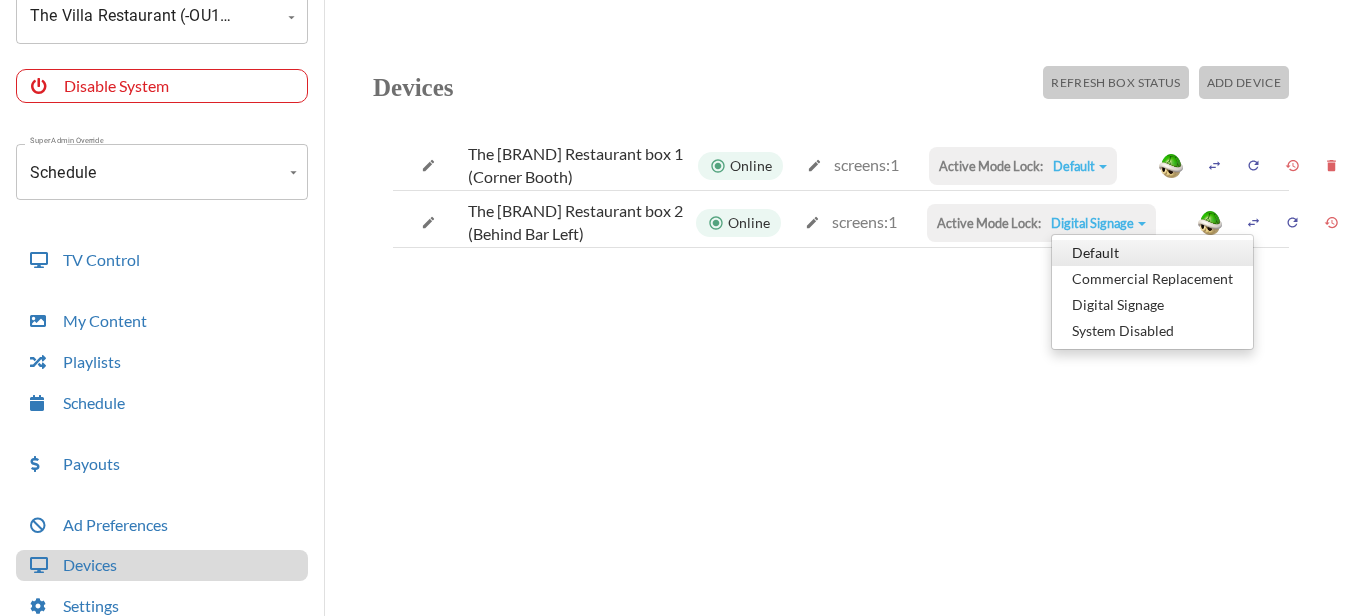 click on "Default" at bounding box center (1152, 253) 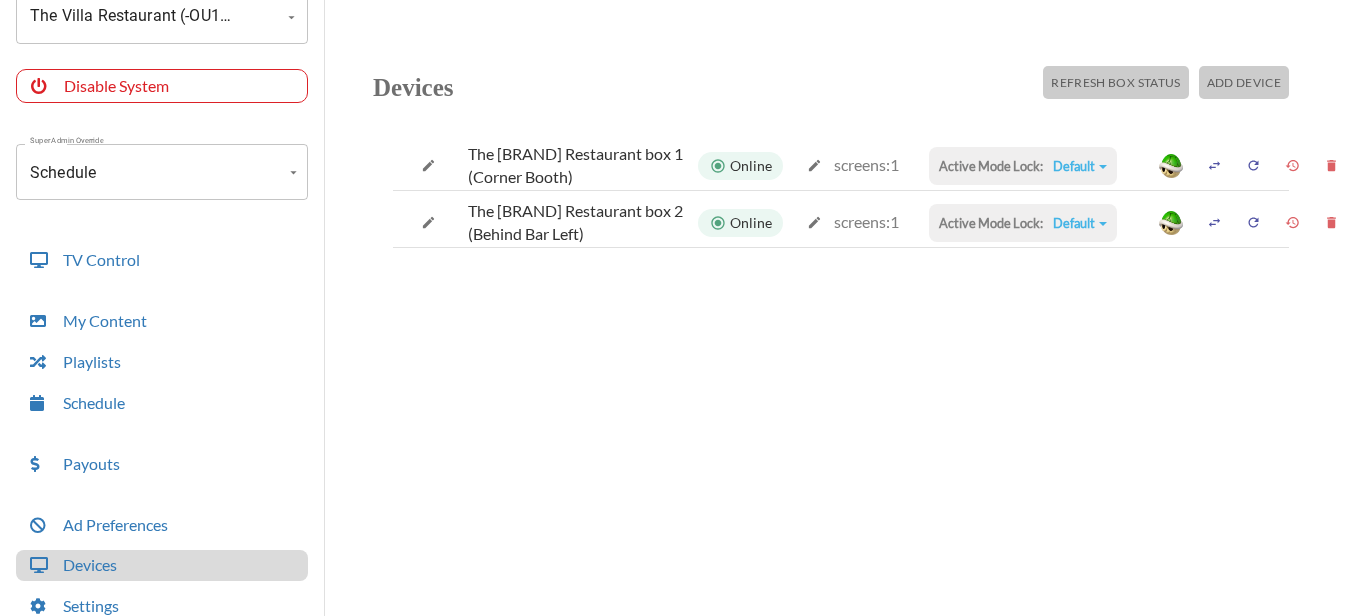 click on "Devices Refresh Box Status Add Device" at bounding box center [841, 88] 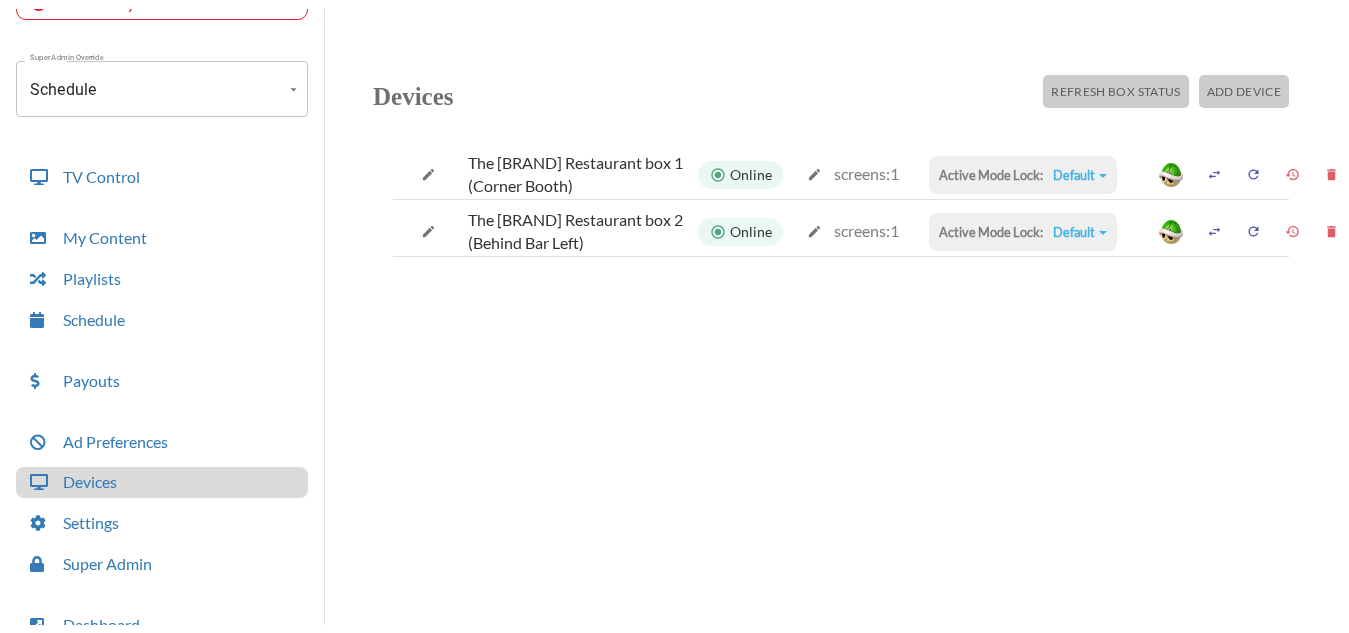 scroll, scrollTop: 209, scrollLeft: 0, axis: vertical 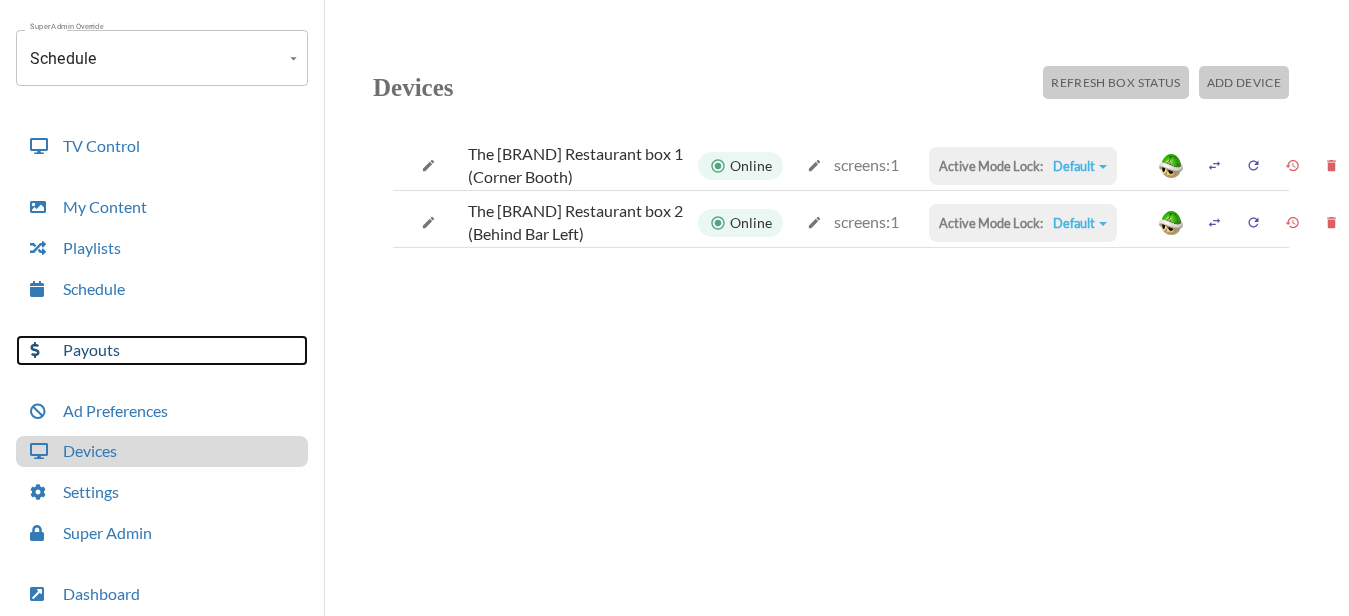 click on "Payouts" at bounding box center [162, 350] 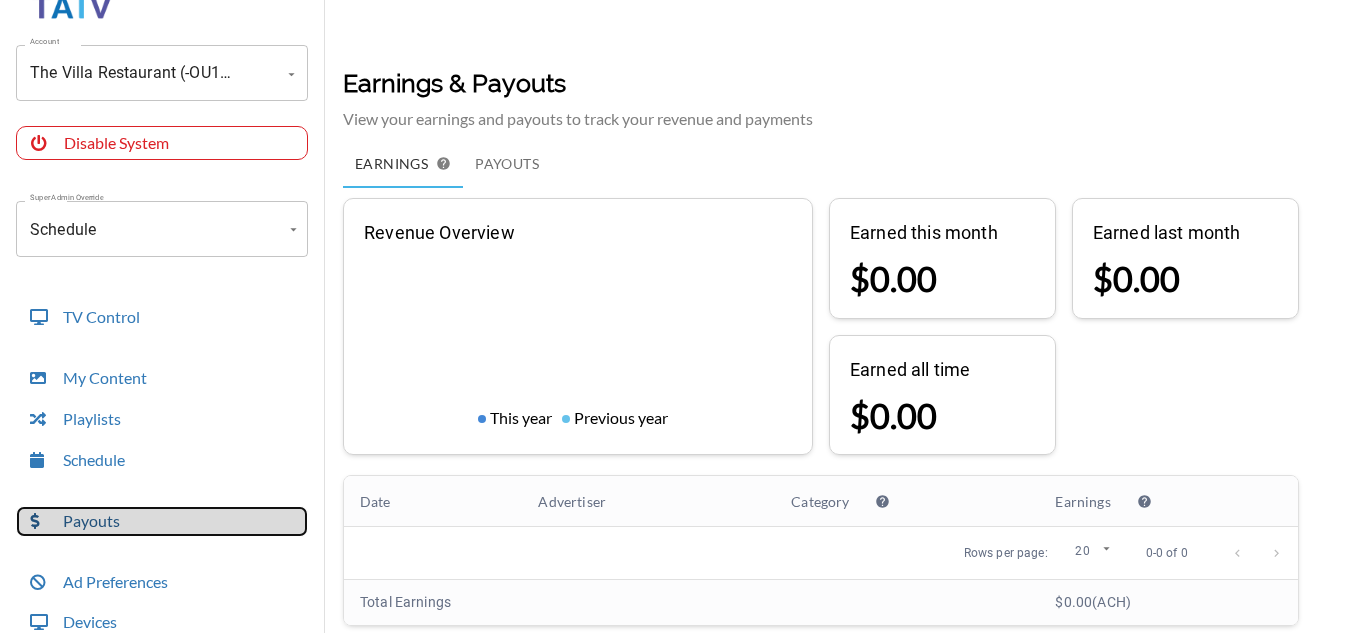 scroll, scrollTop: 37, scrollLeft: 0, axis: vertical 